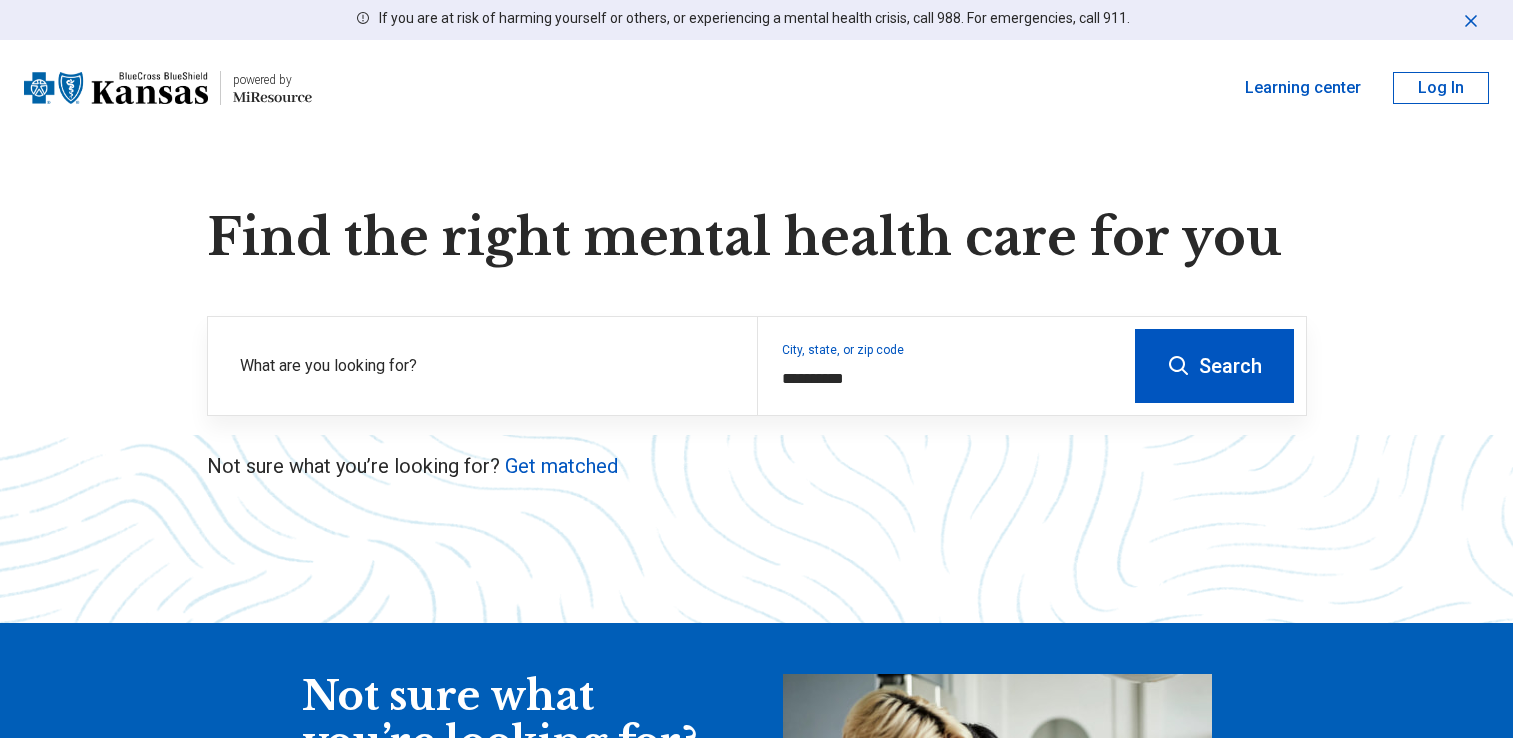 scroll, scrollTop: 0, scrollLeft: 0, axis: both 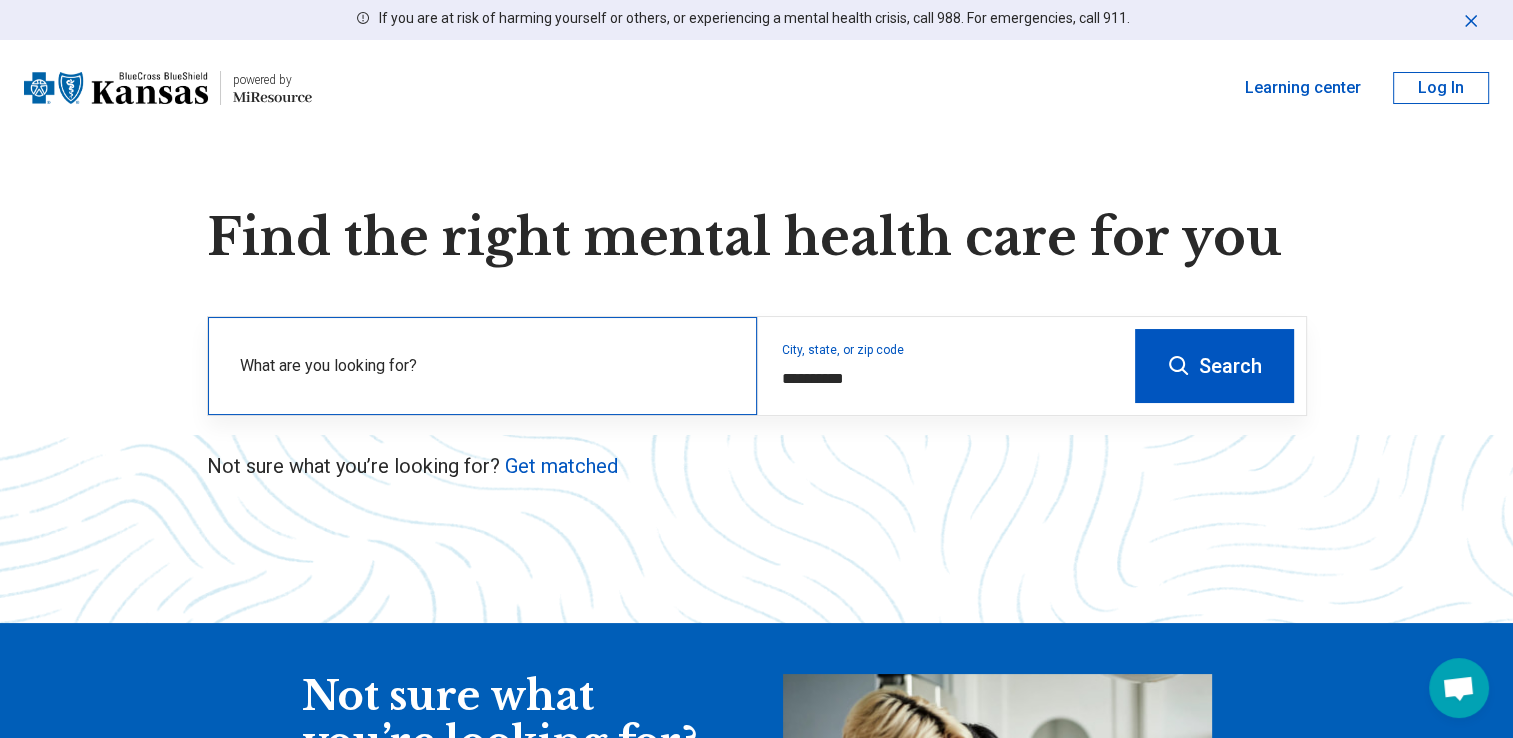 click on "What are you looking for?" at bounding box center (486, 366) 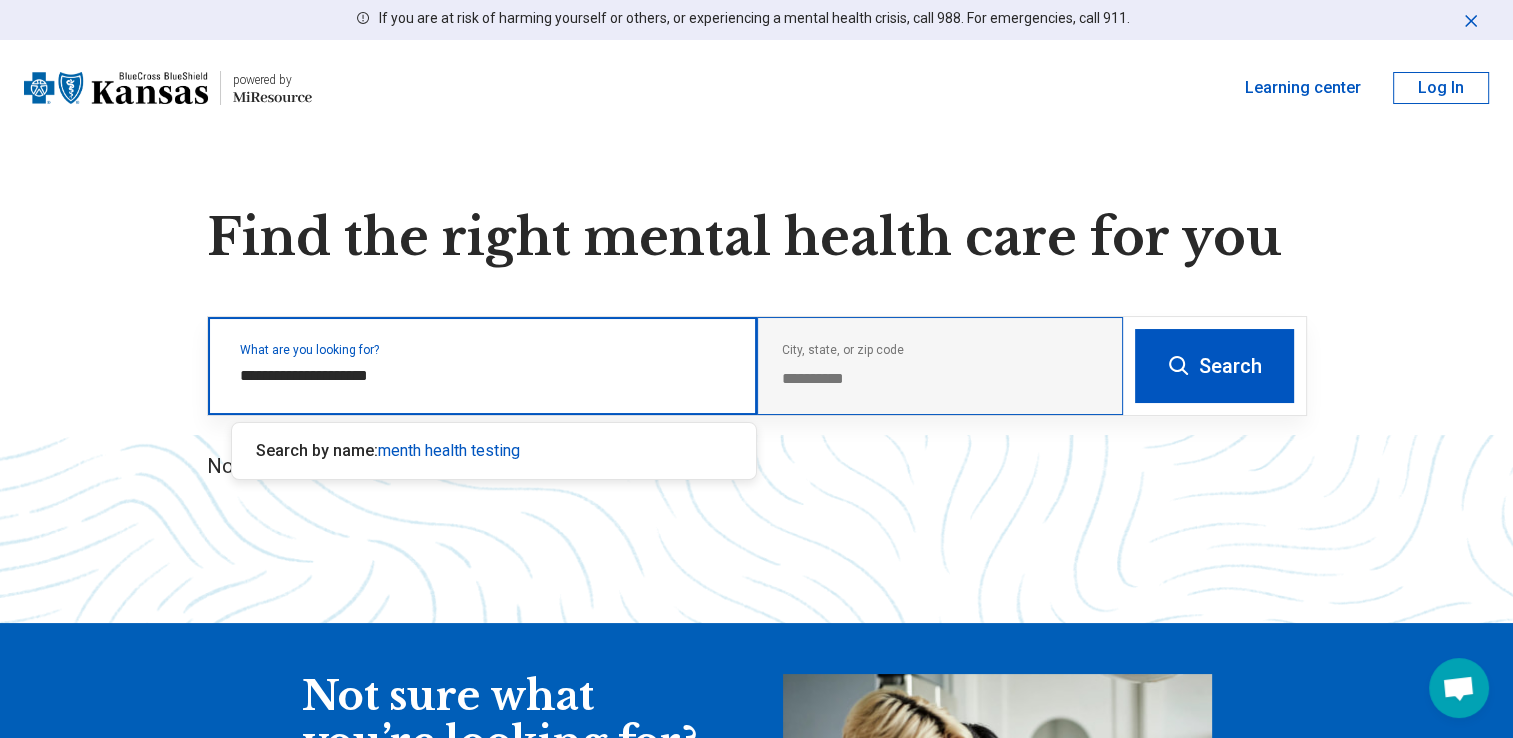 type on "**********" 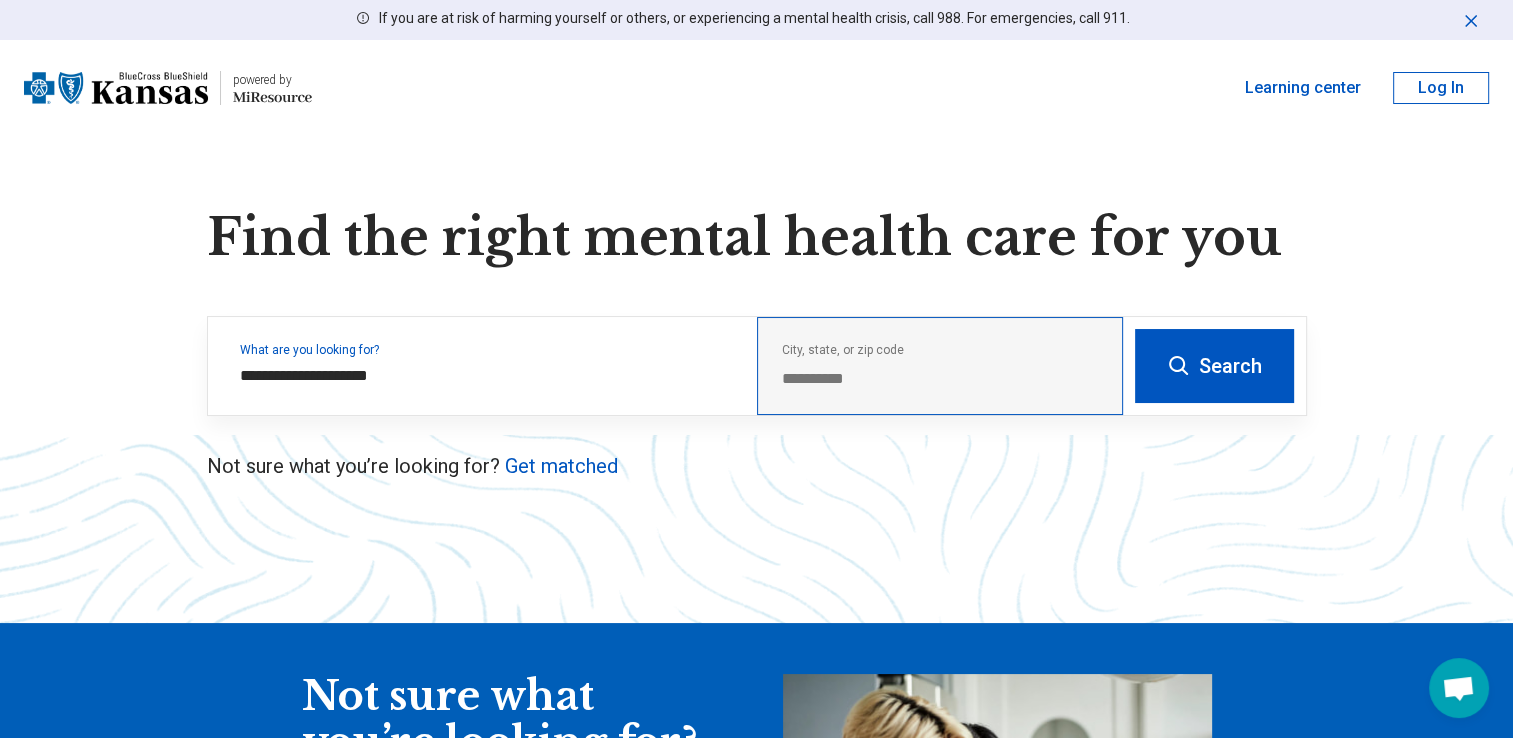 click on "**********" at bounding box center (940, 366) 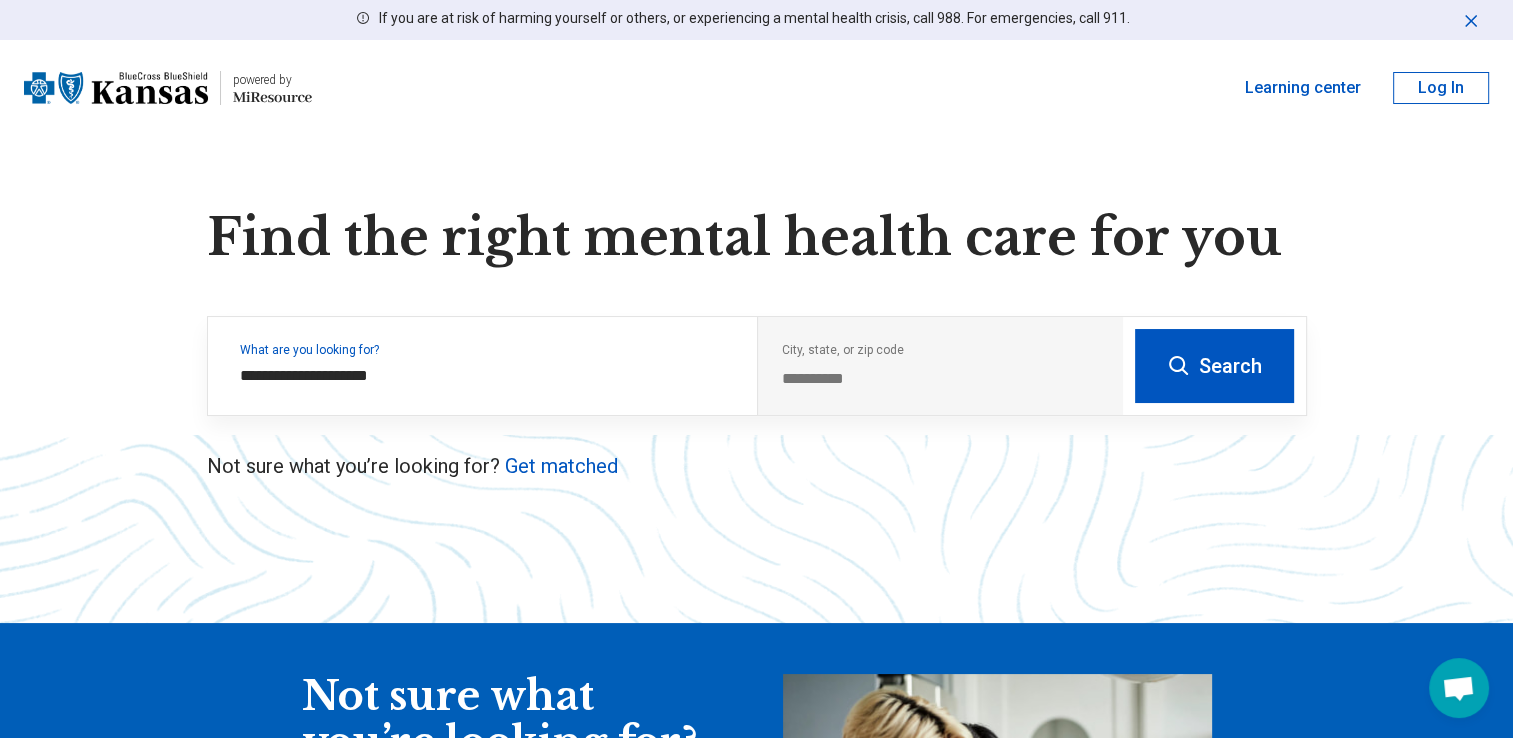 click on "Search" at bounding box center (1214, 366) 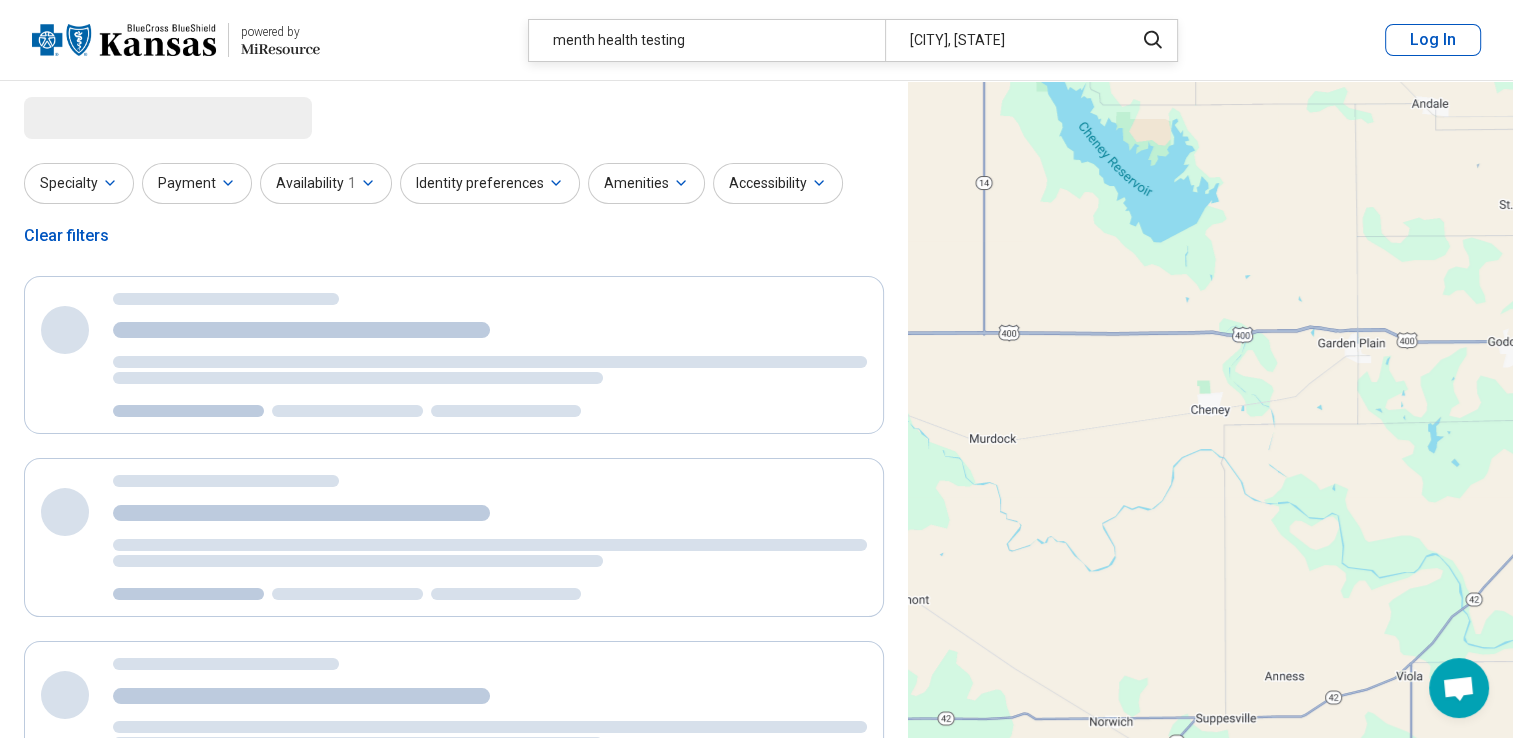 select on "***" 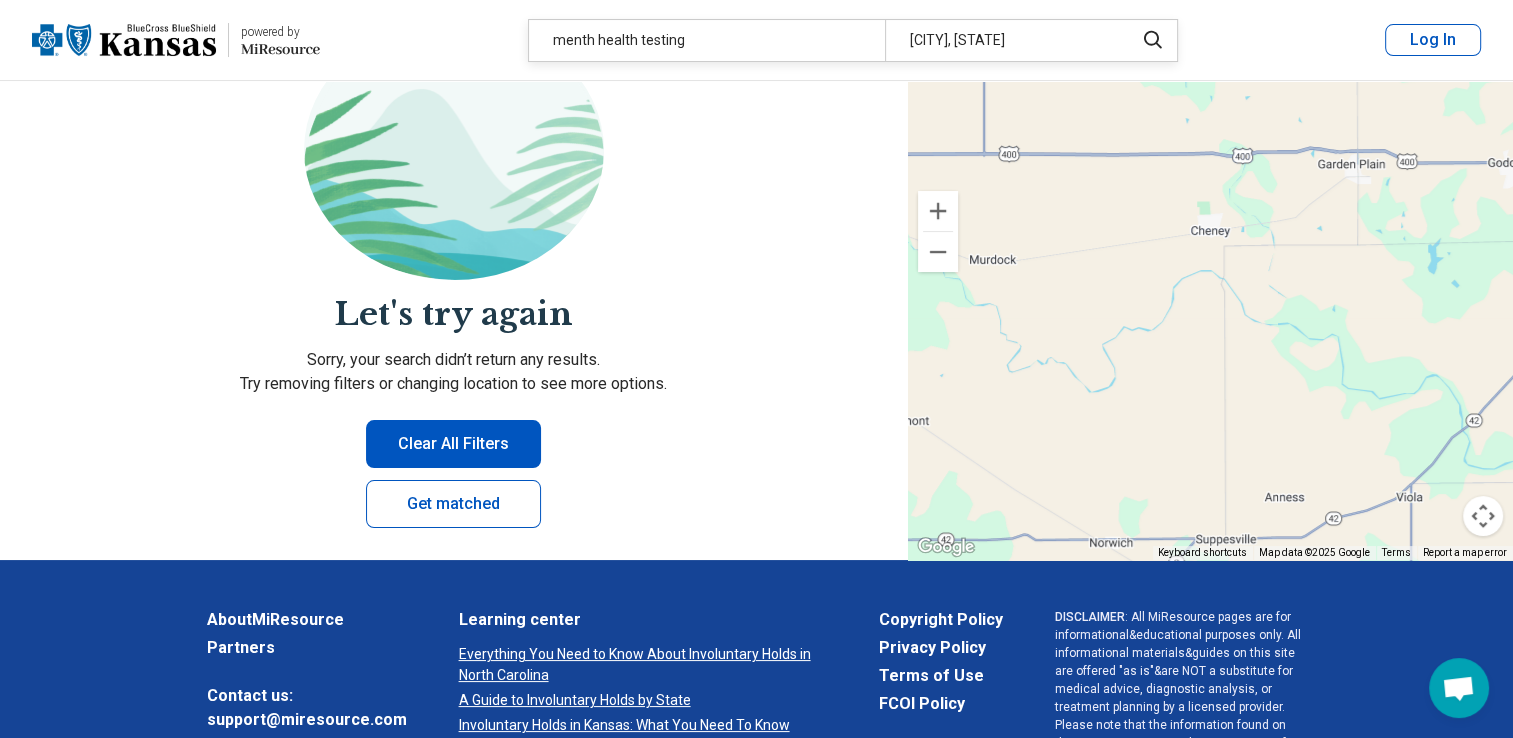 scroll, scrollTop: 200, scrollLeft: 0, axis: vertical 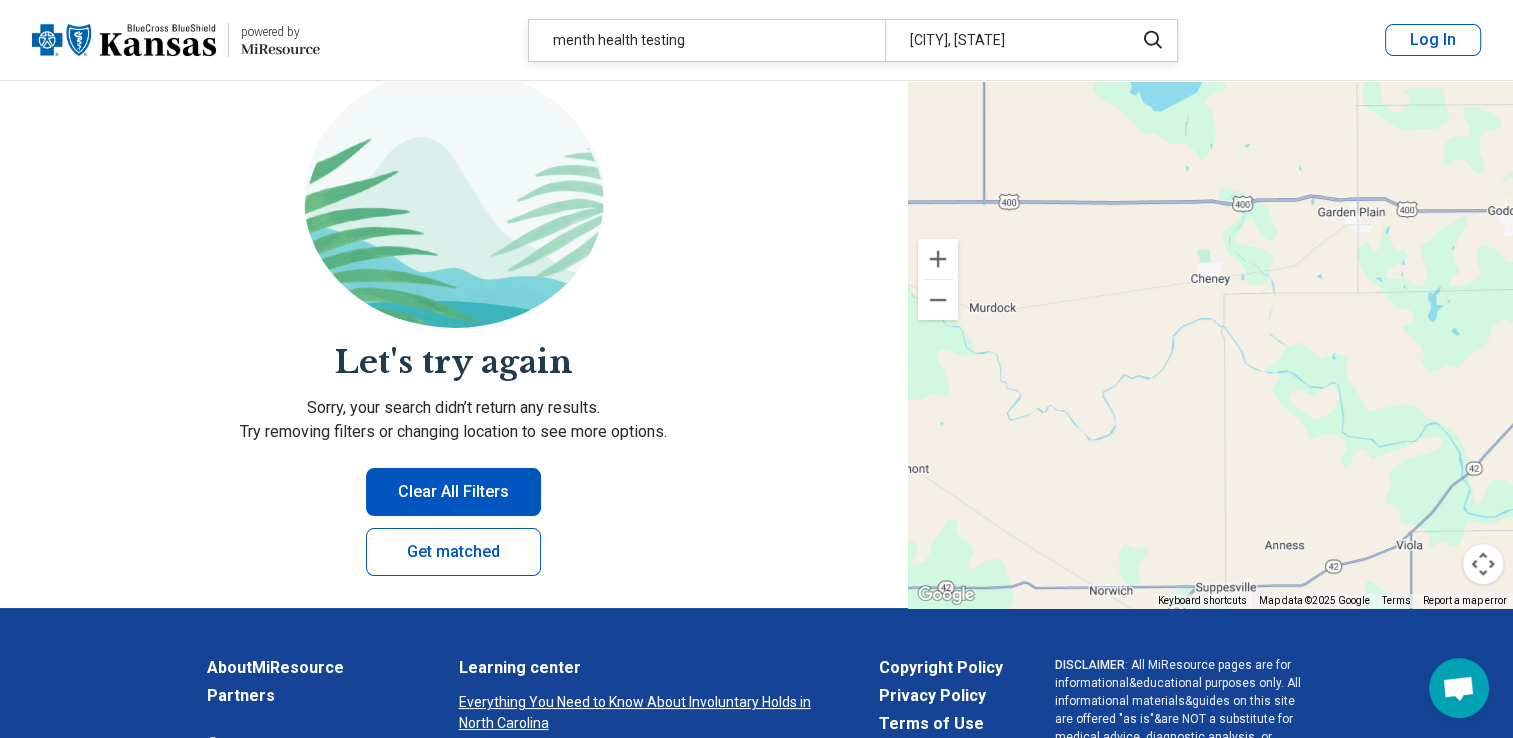 click on "Clear All Filters" at bounding box center (453, 492) 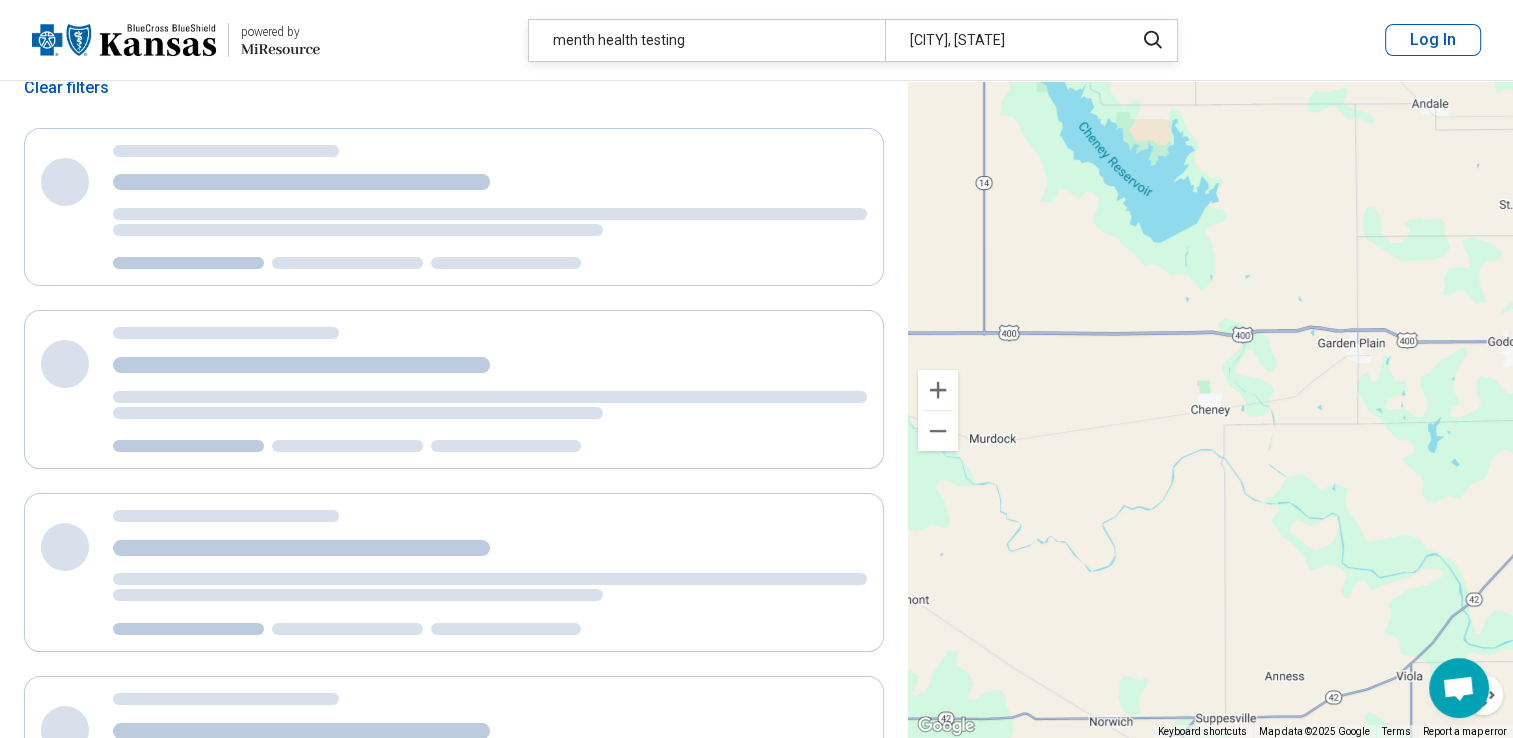 scroll, scrollTop: 0, scrollLeft: 0, axis: both 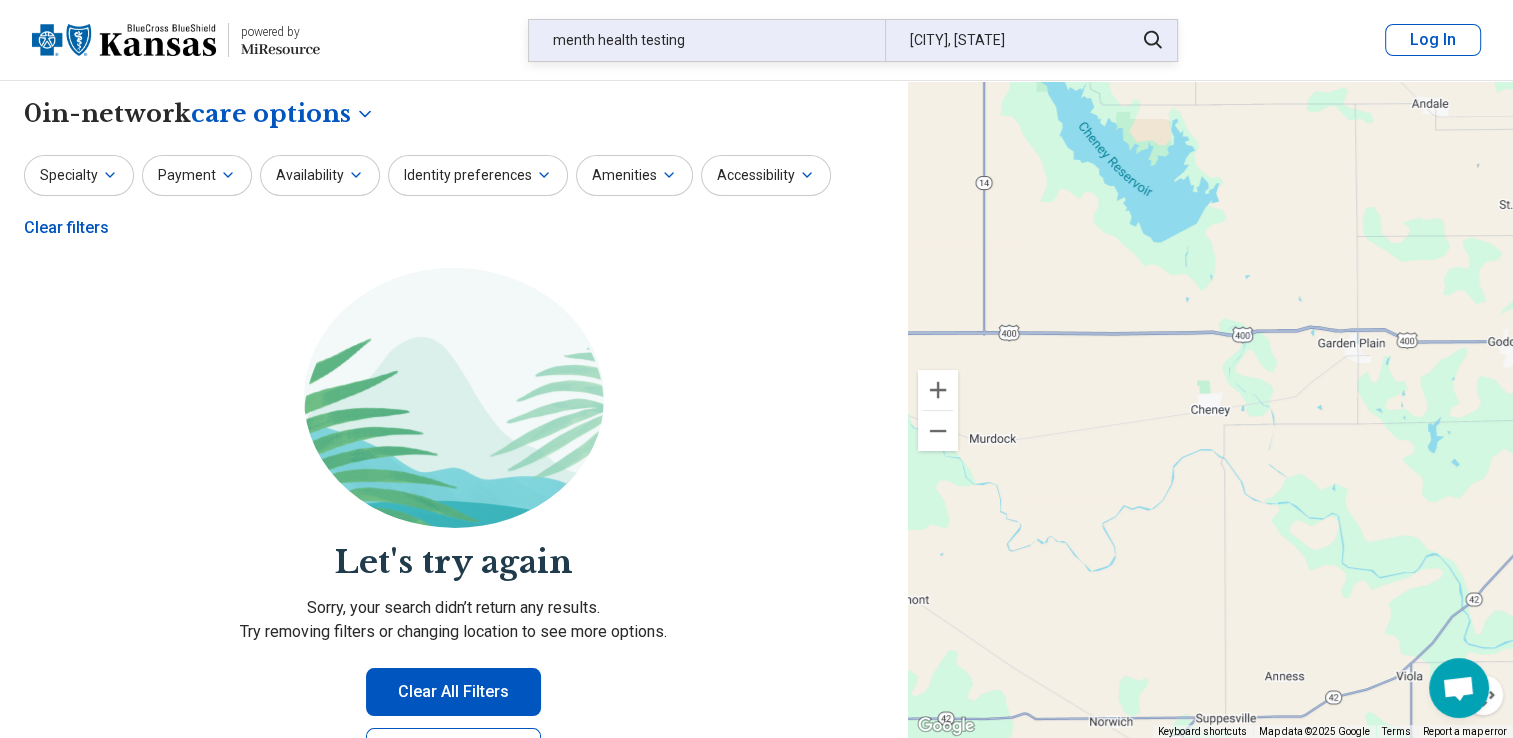 click on "[CITY], [STATE]" at bounding box center (1003, 40) 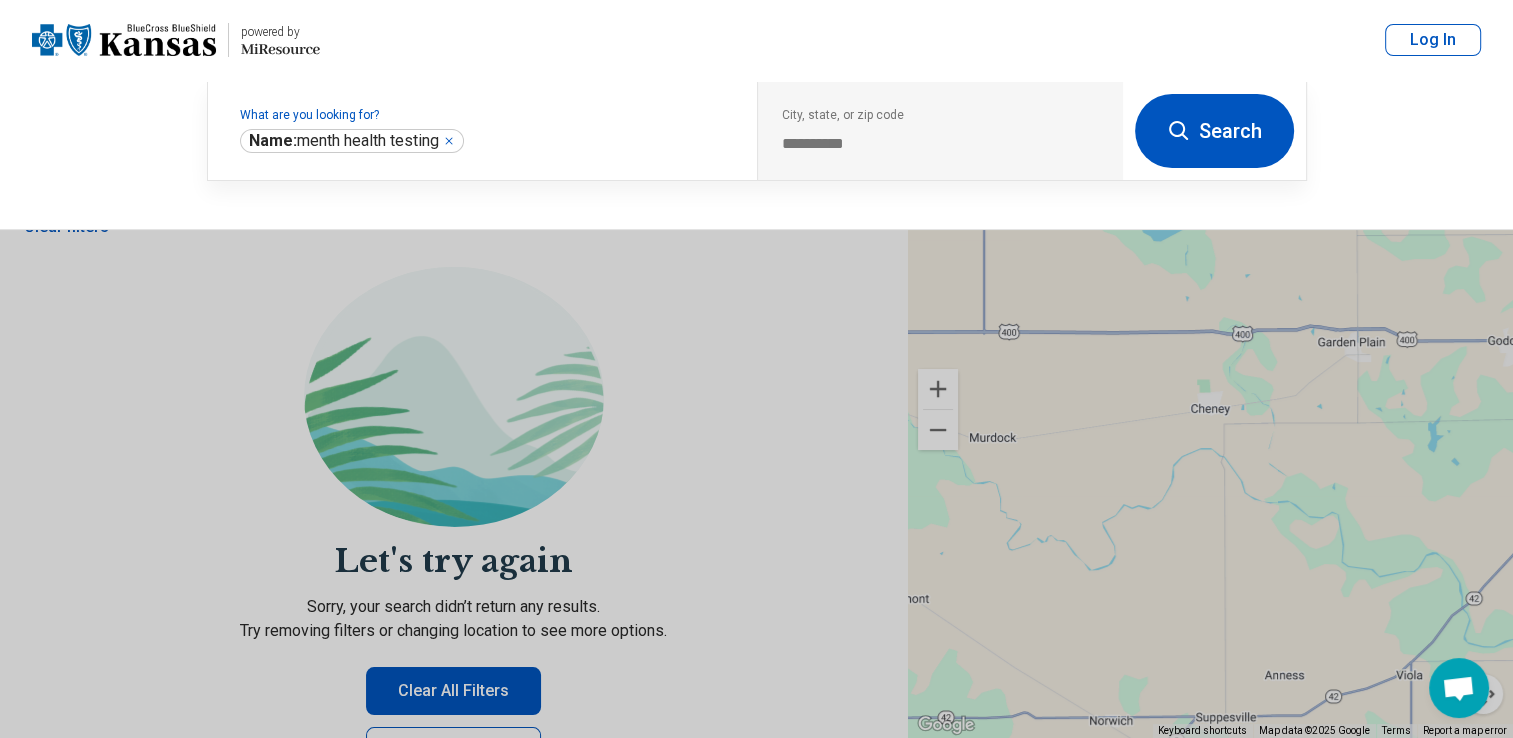 drag, startPoint x: 845, startPoint y: 146, endPoint x: 908, endPoint y: 190, distance: 76.843994 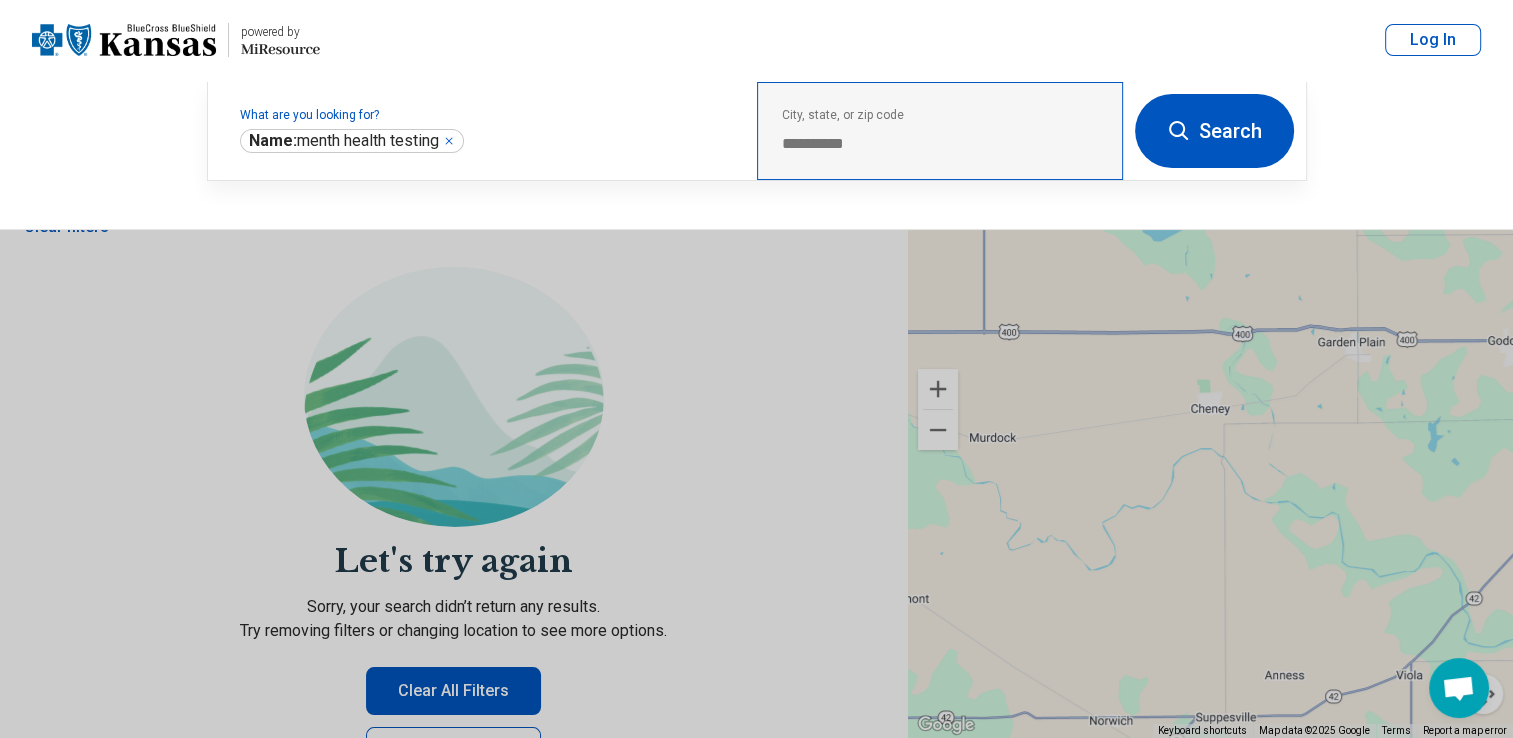 drag, startPoint x: 908, startPoint y: 190, endPoint x: 904, endPoint y: 166, distance: 24.33105 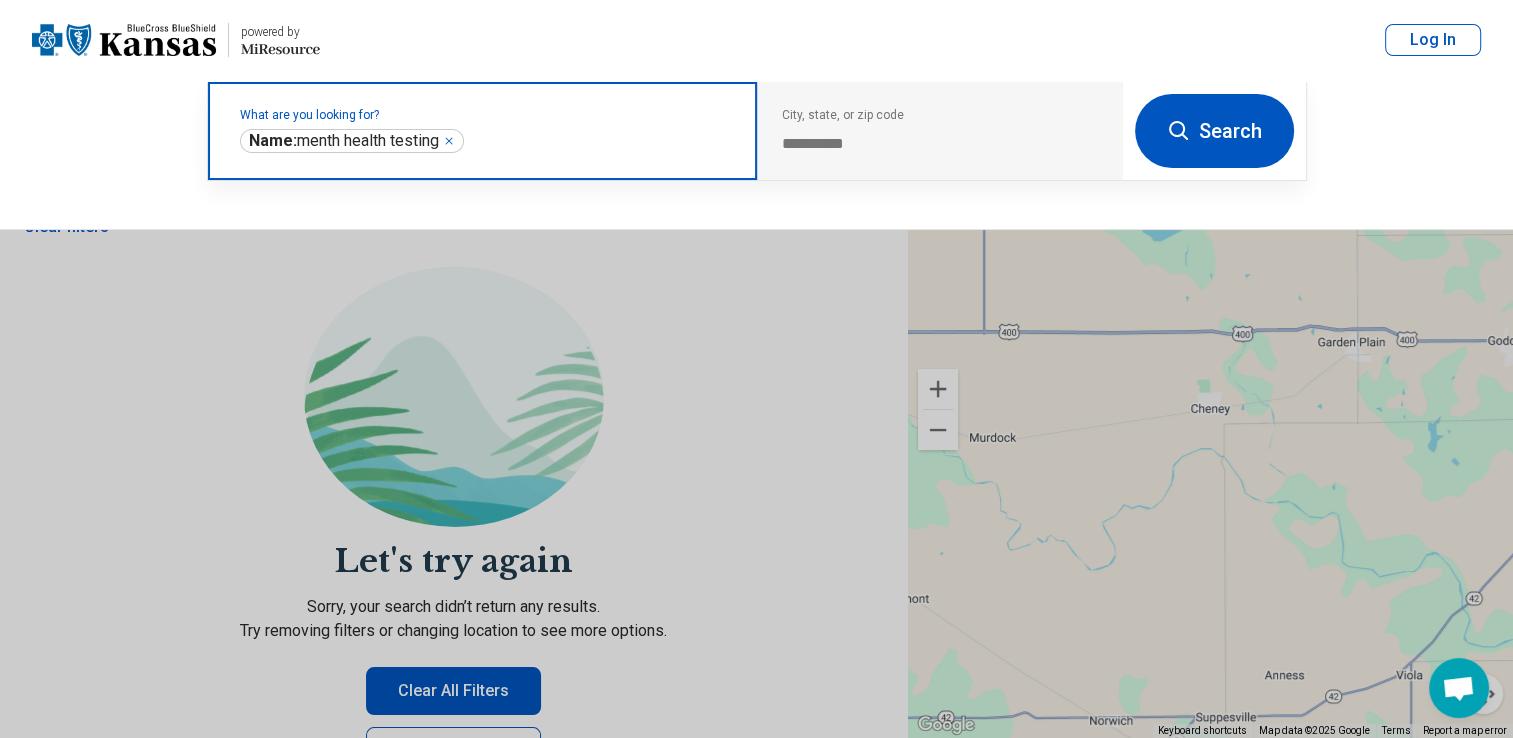 click 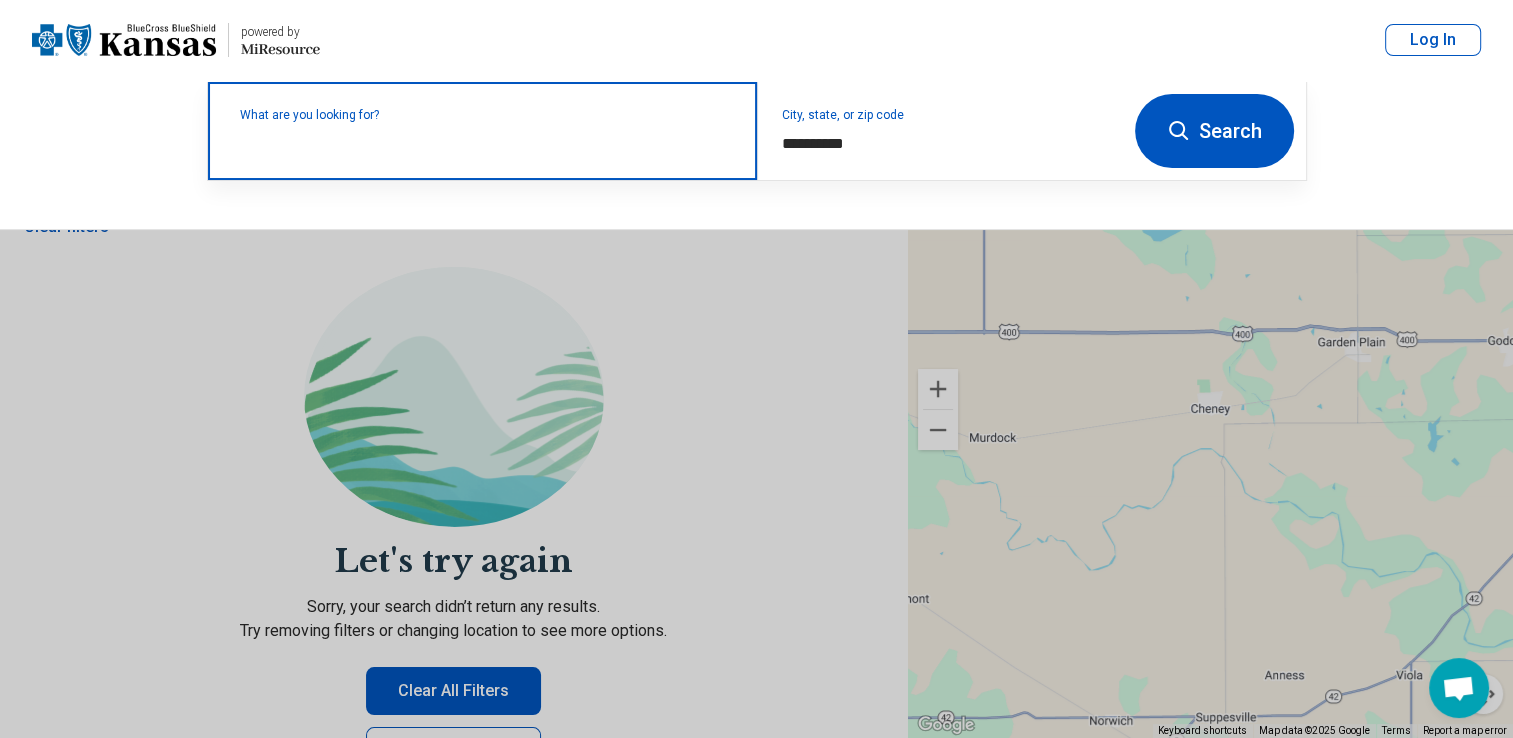 click on "What are you looking for?" at bounding box center [486, 115] 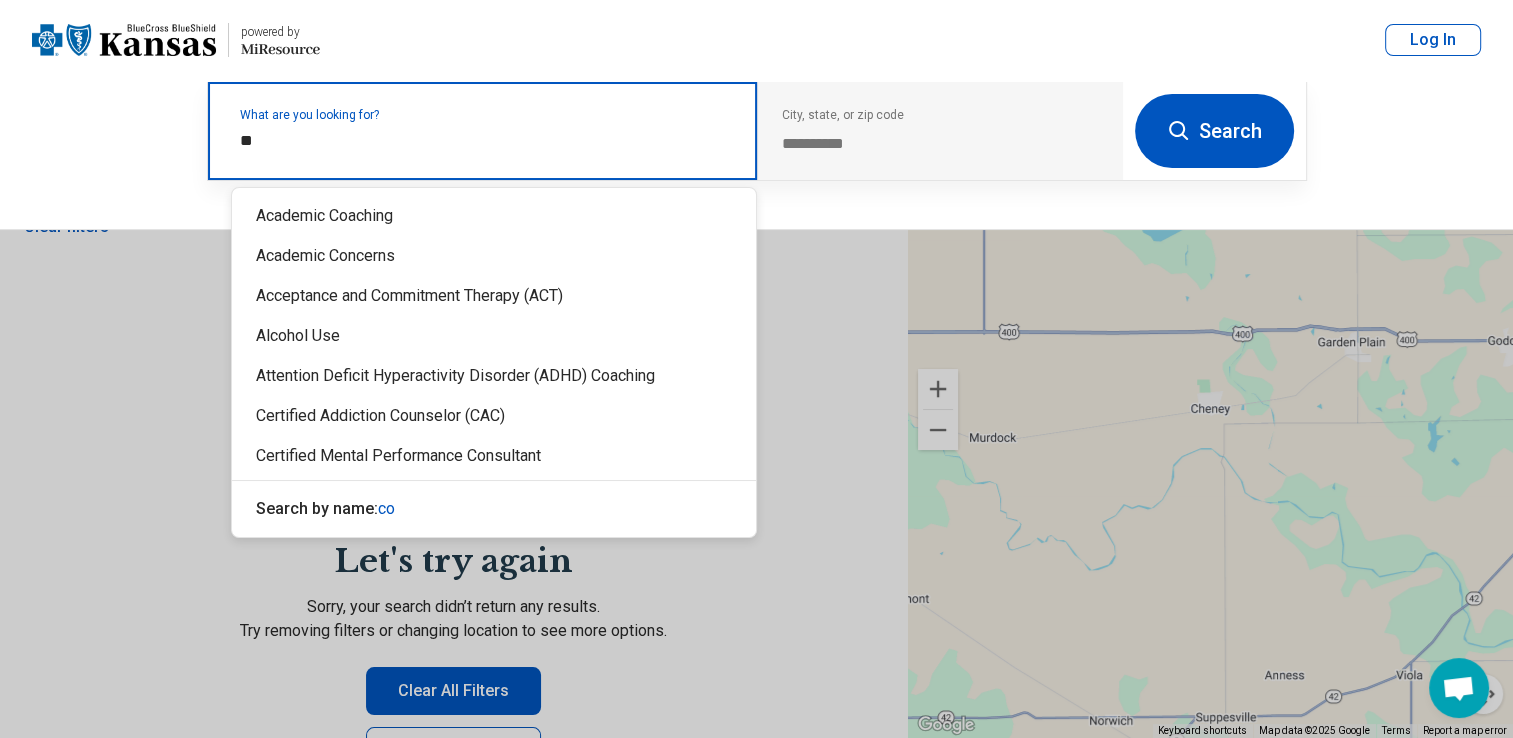 type on "***" 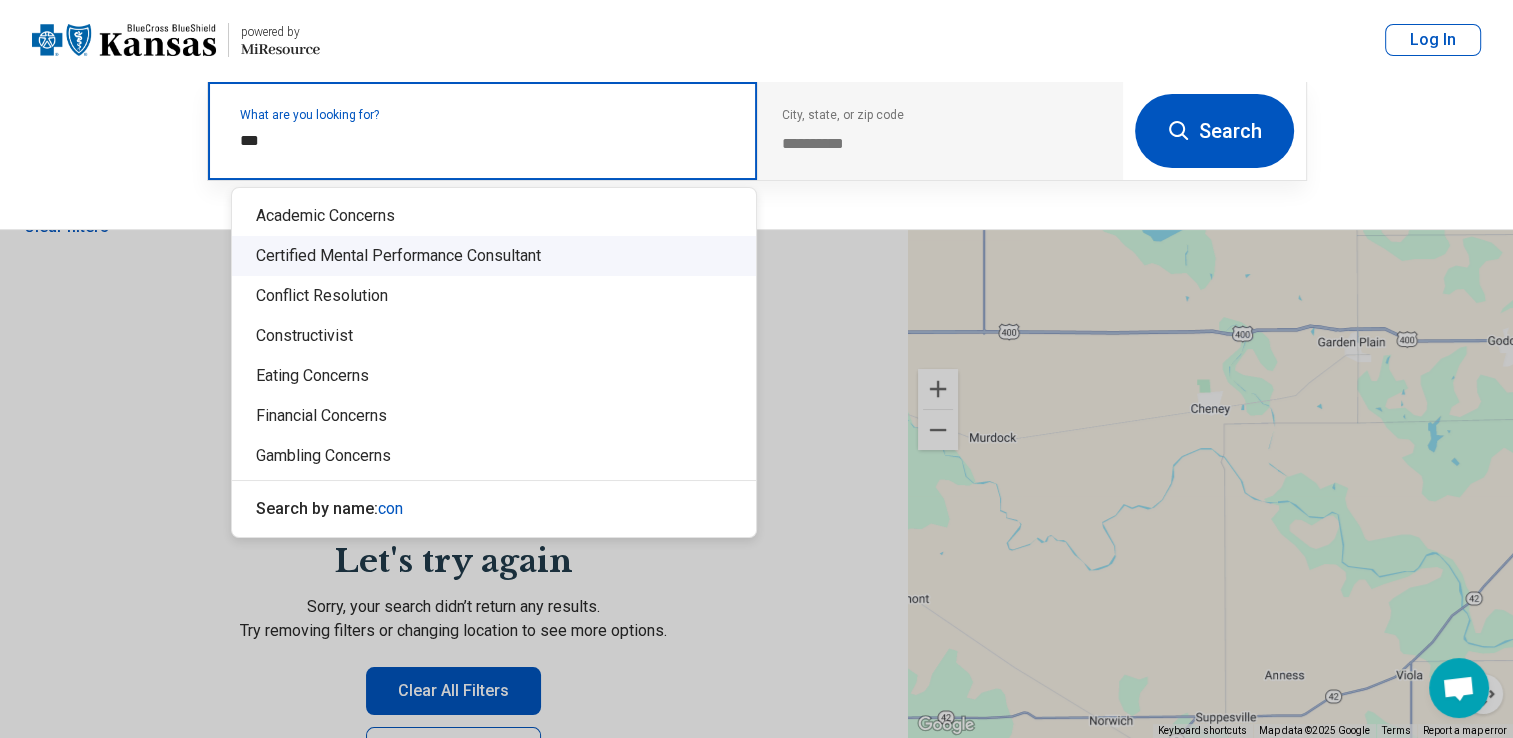 click on "Certified Mental Performance Consultant" at bounding box center (494, 256) 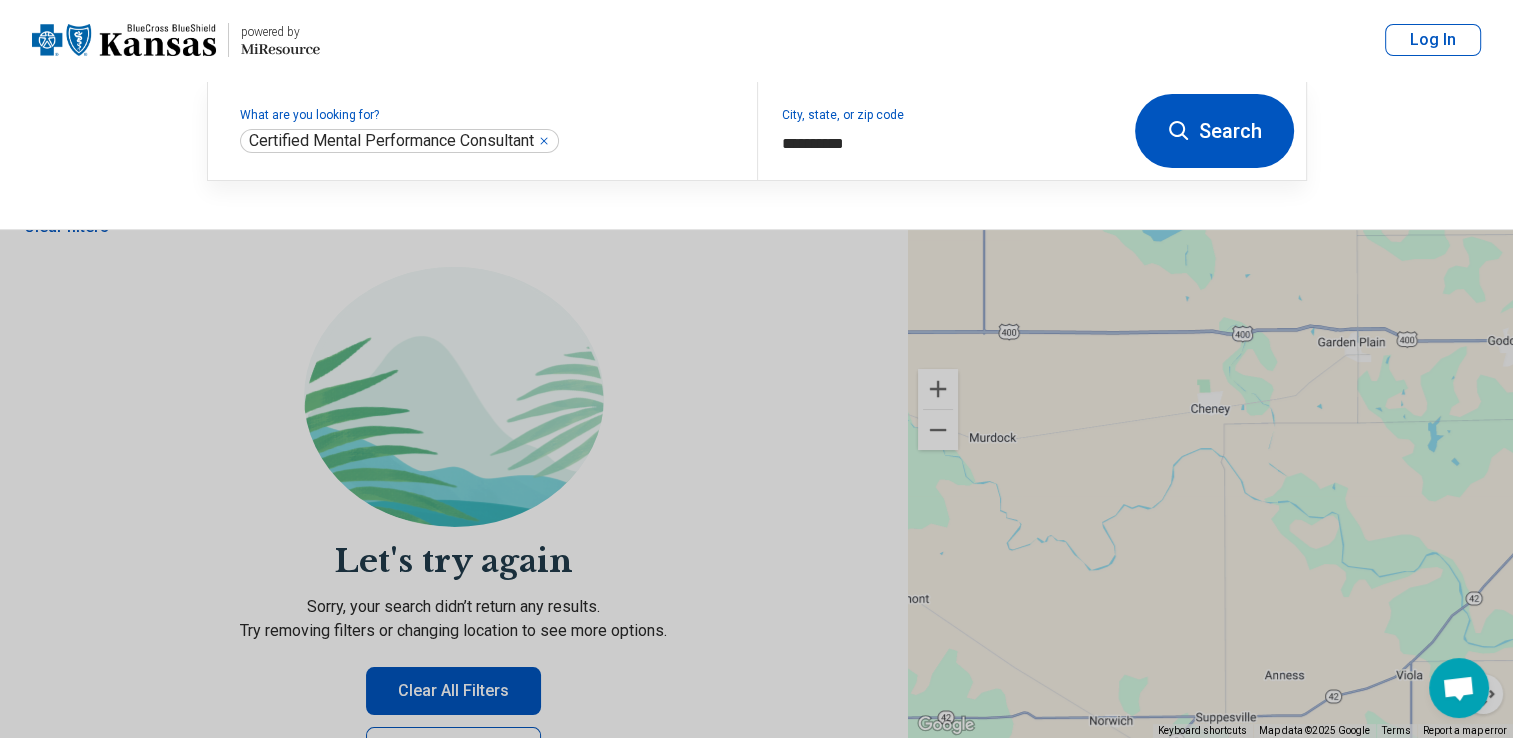 click on "Search" at bounding box center [1214, 131] 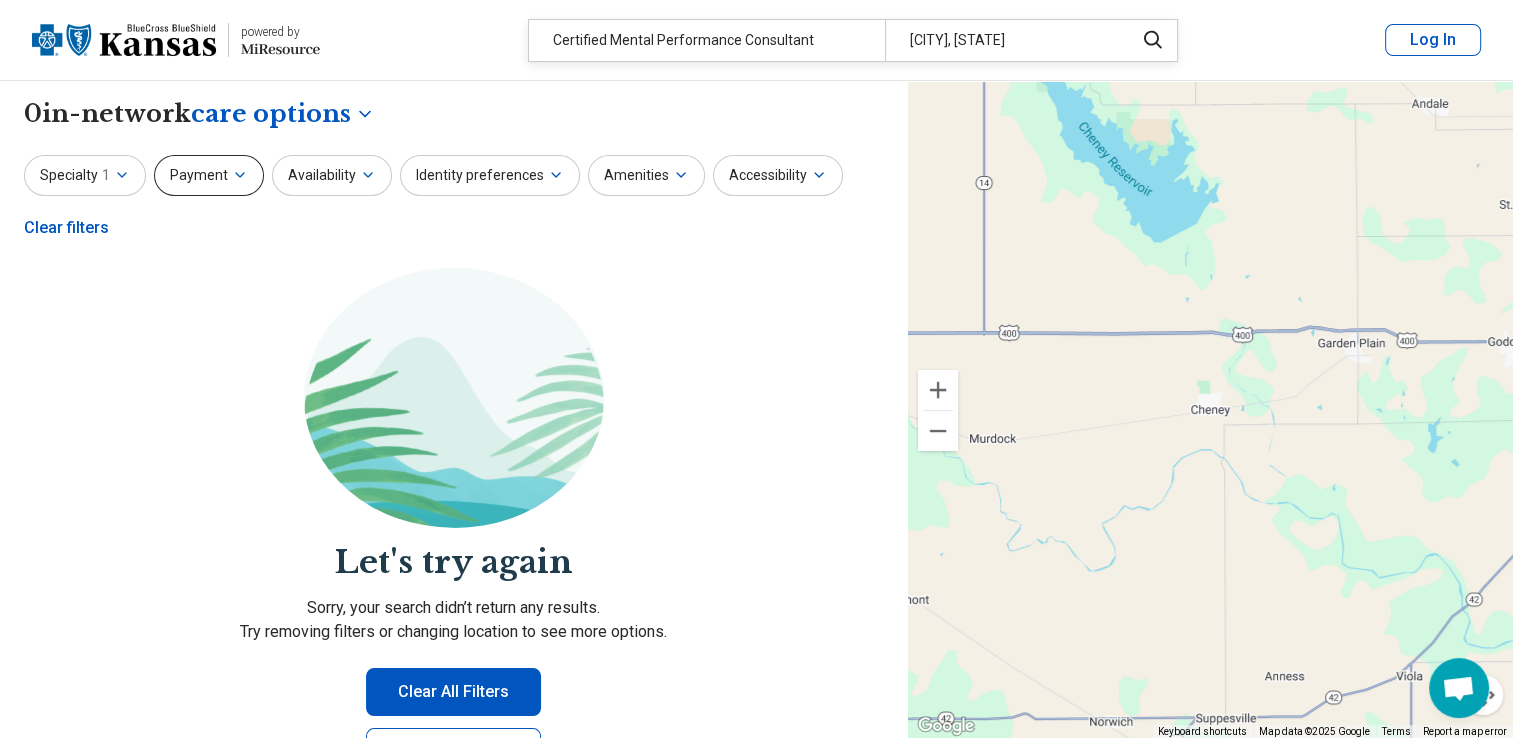 click on "Payment" at bounding box center [209, 175] 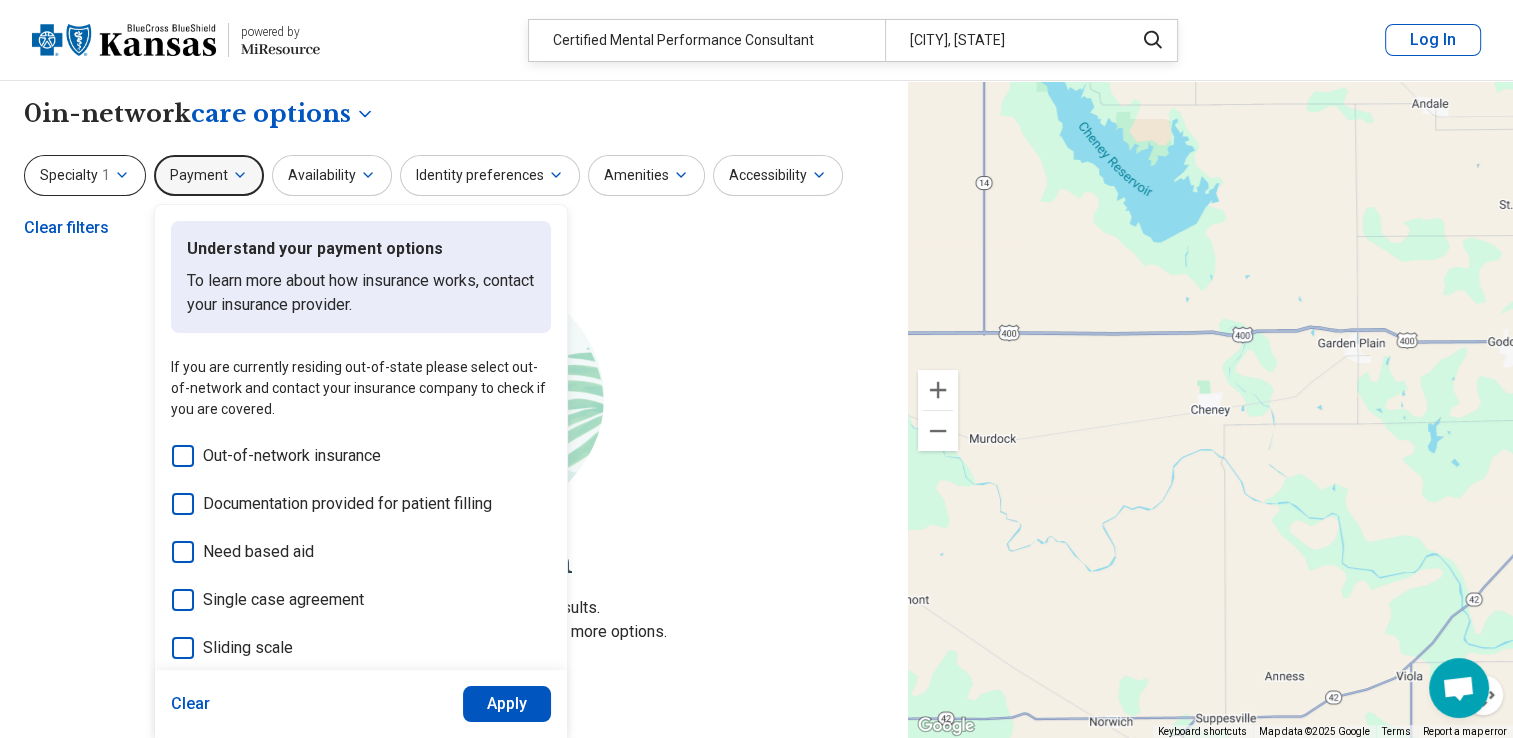 click on "Specialty 1" at bounding box center [85, 175] 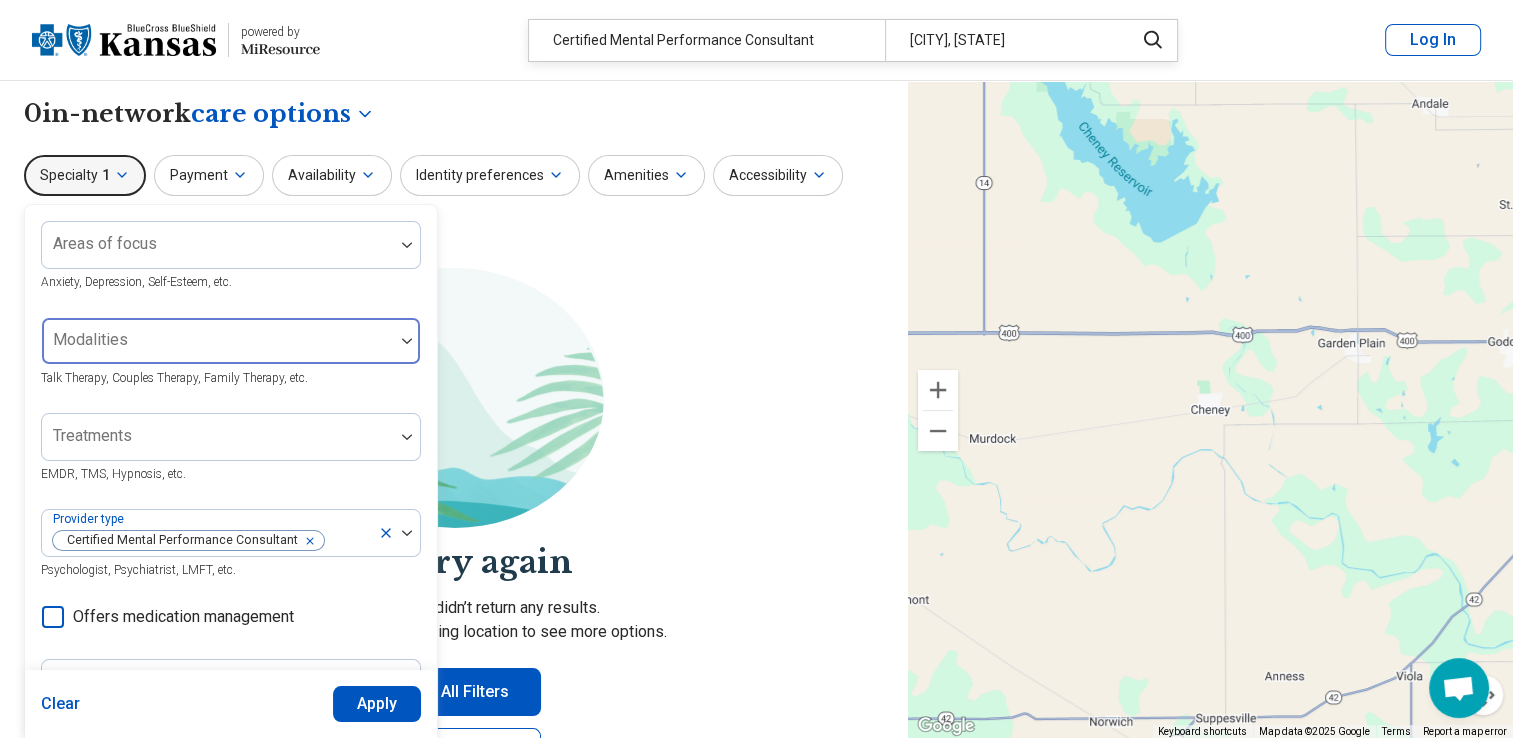 click at bounding box center (218, 349) 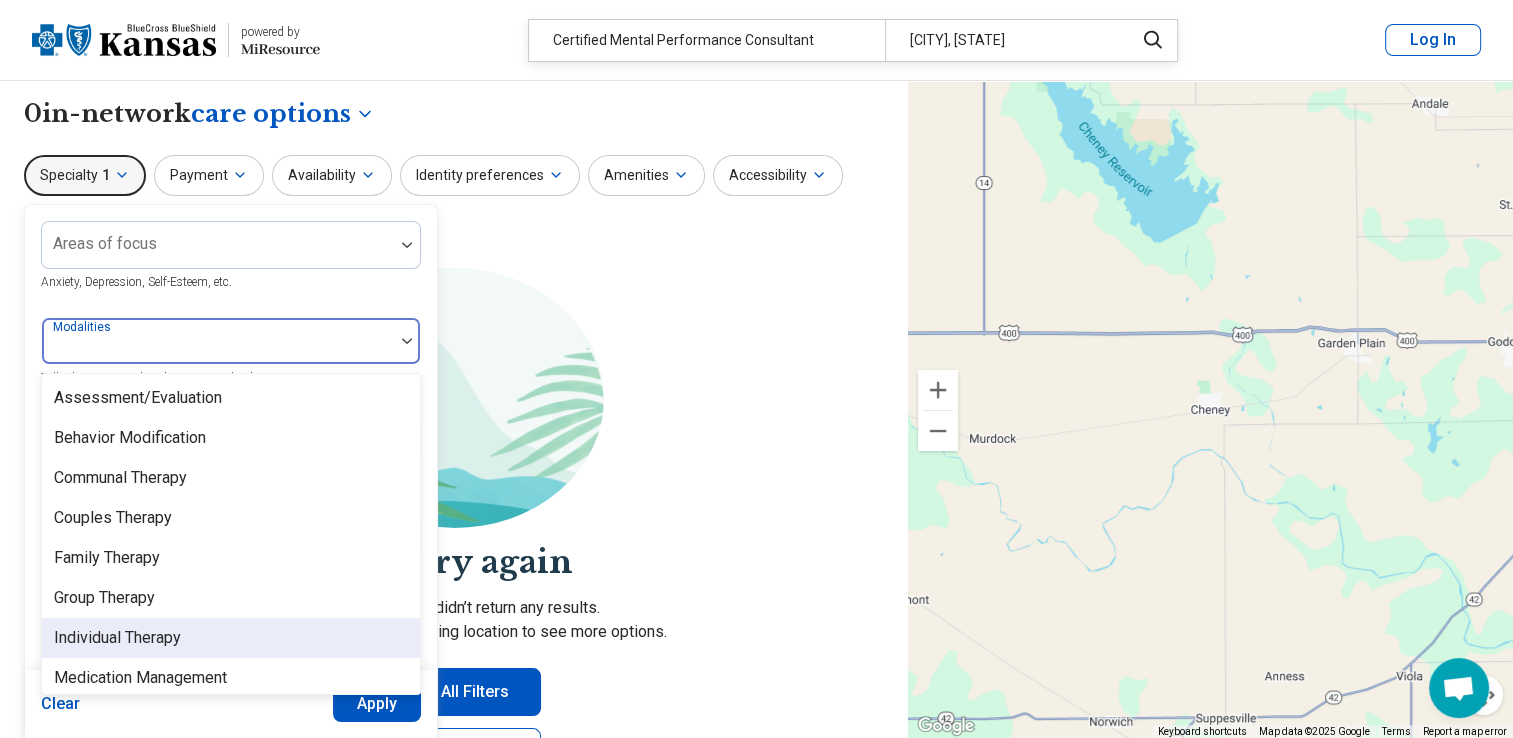 click on "Individual Therapy" at bounding box center (117, 638) 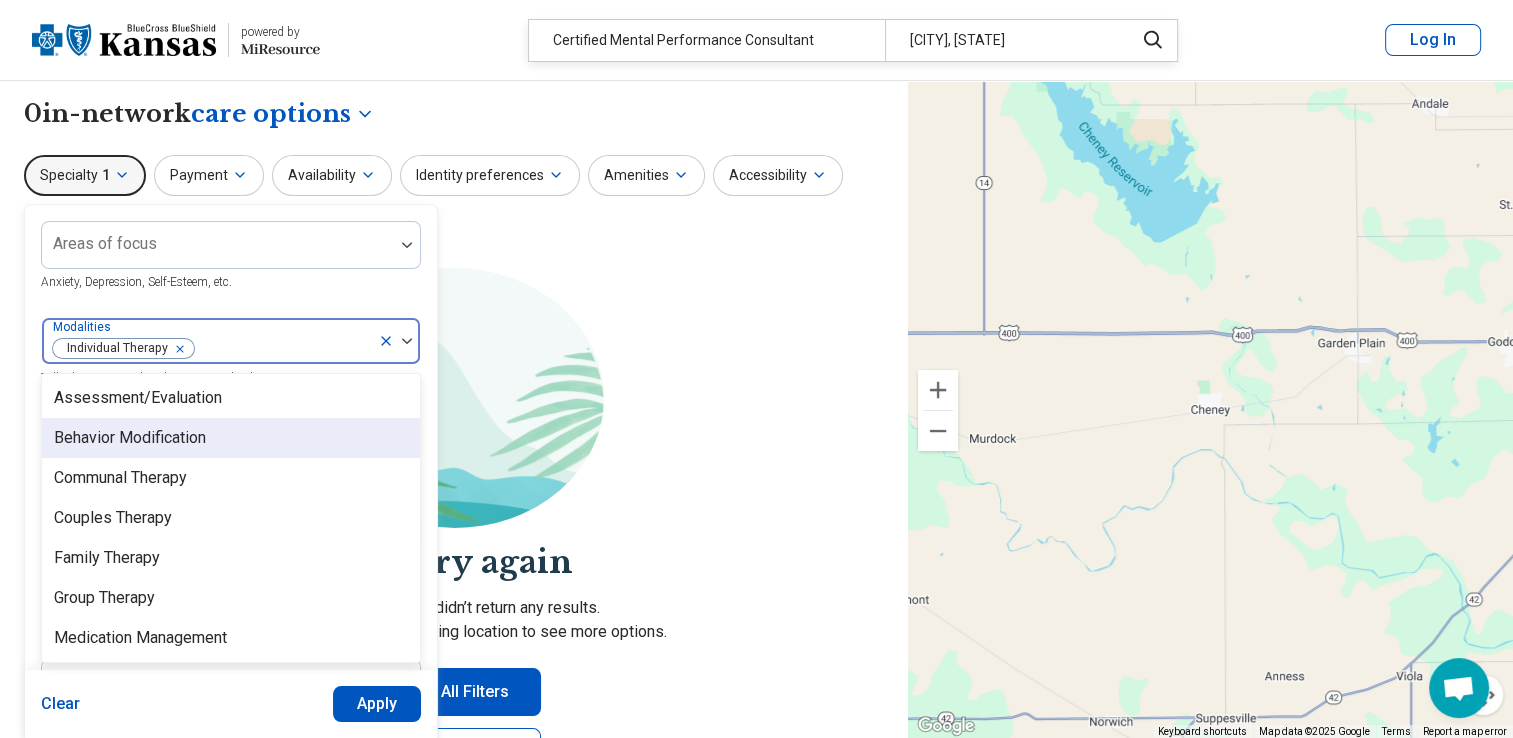 click on "Behavior Modification" at bounding box center (231, 438) 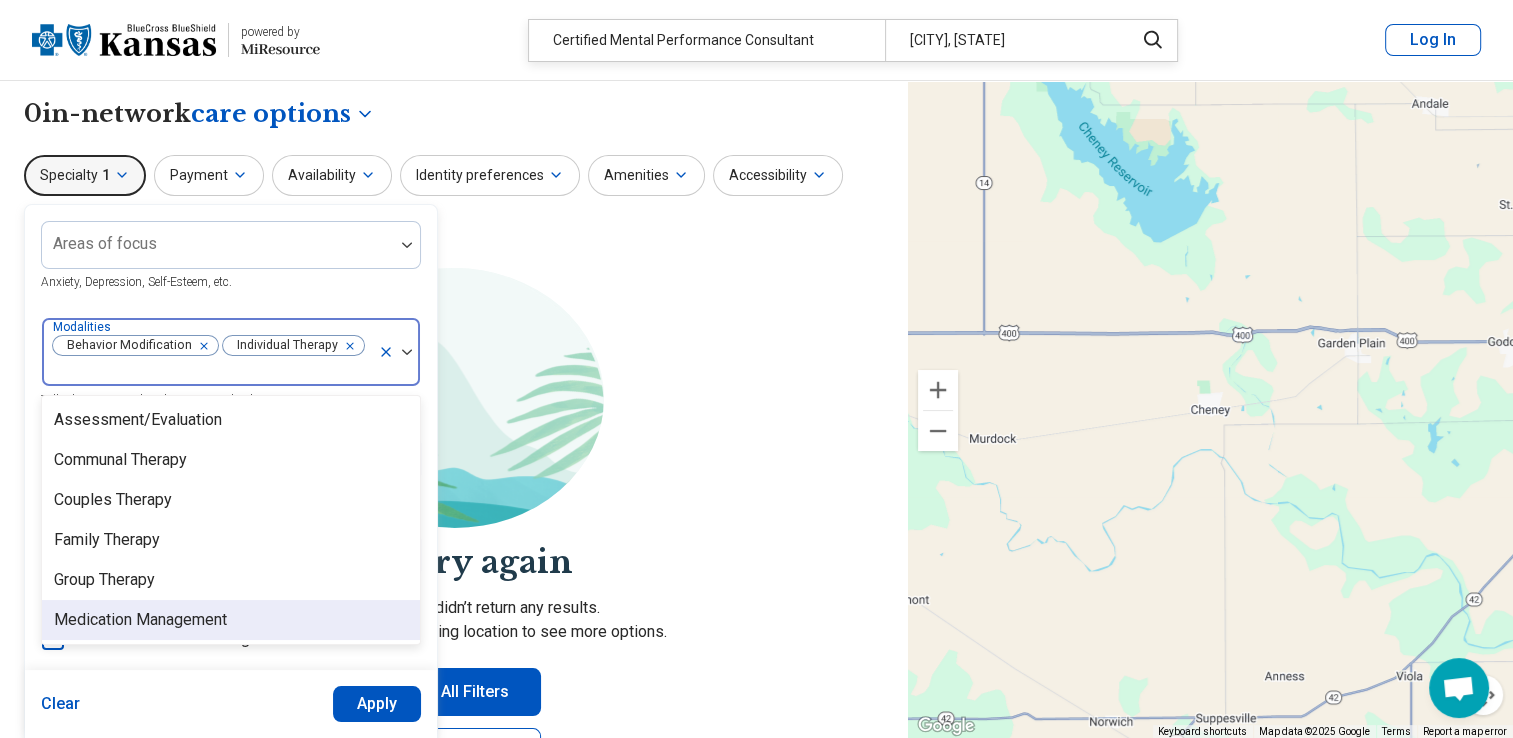 click on "Medication Management" at bounding box center (140, 620) 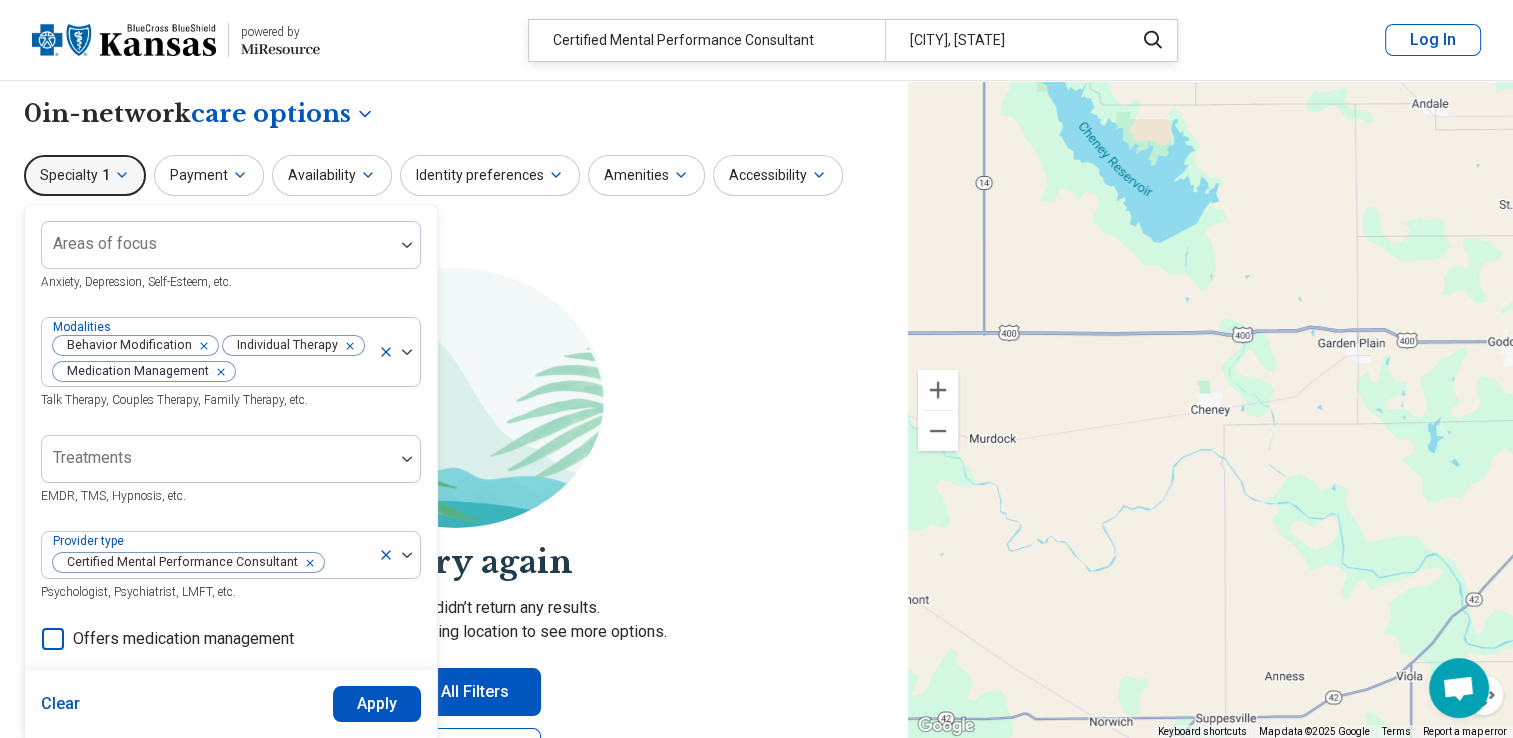click 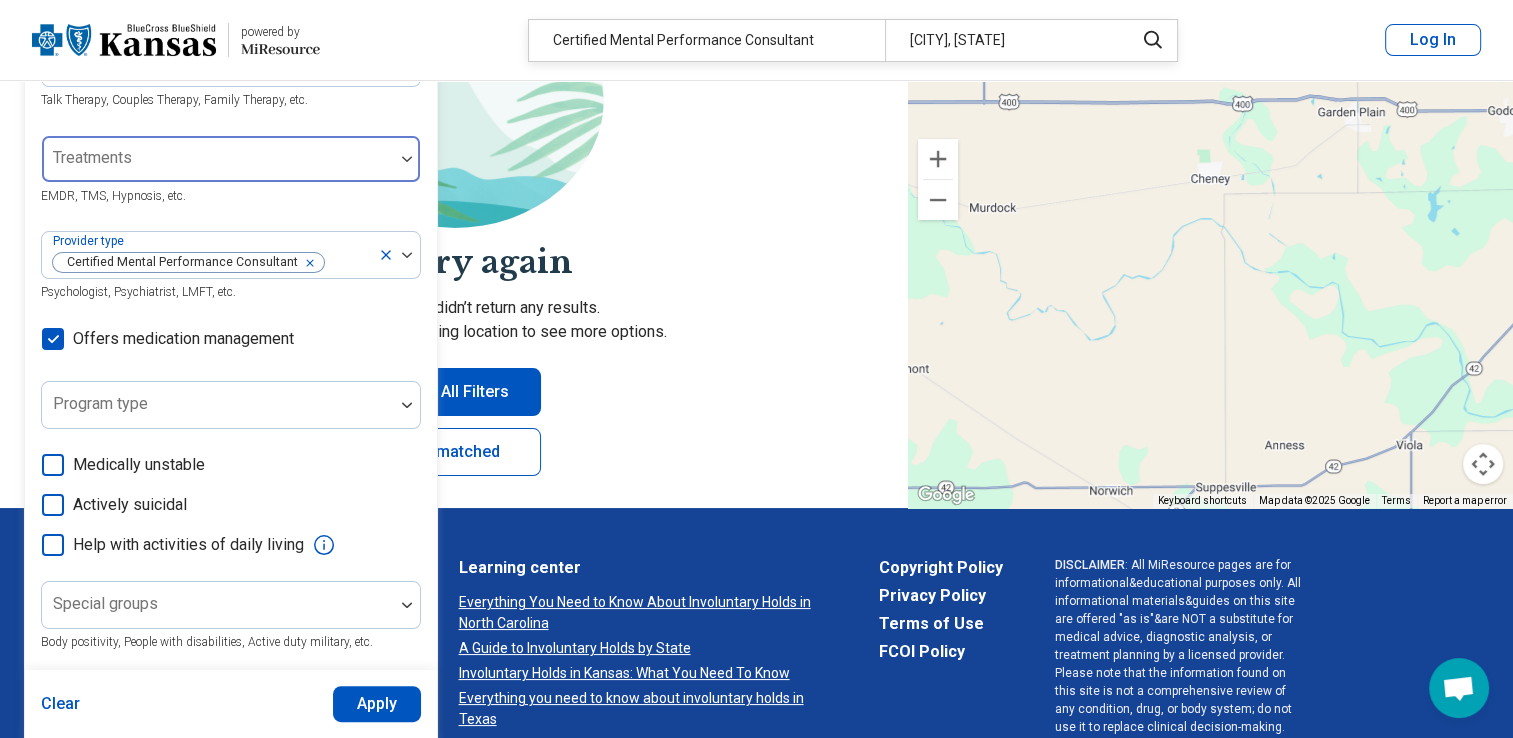 scroll, scrollTop: 400, scrollLeft: 0, axis: vertical 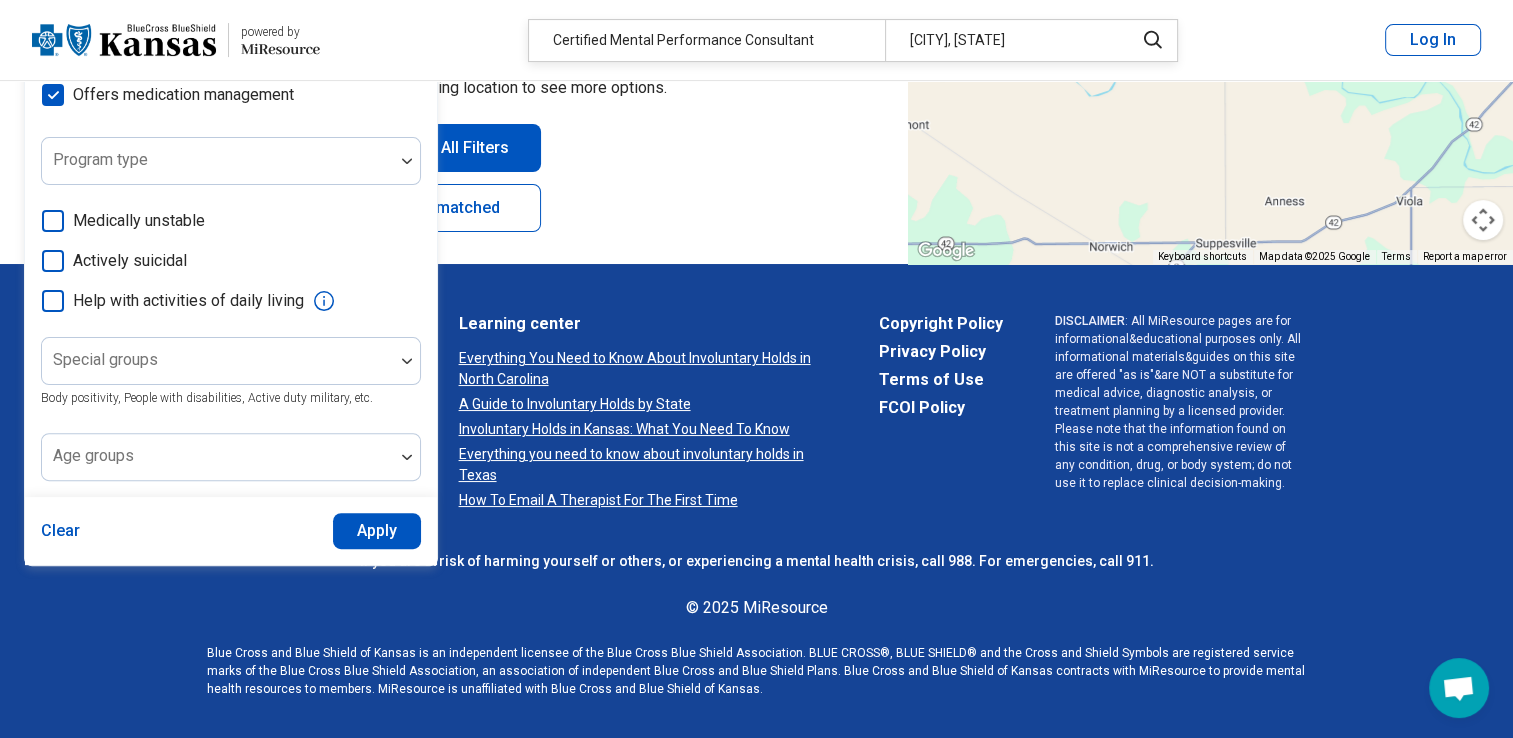 click on "Apply" at bounding box center (377, 531) 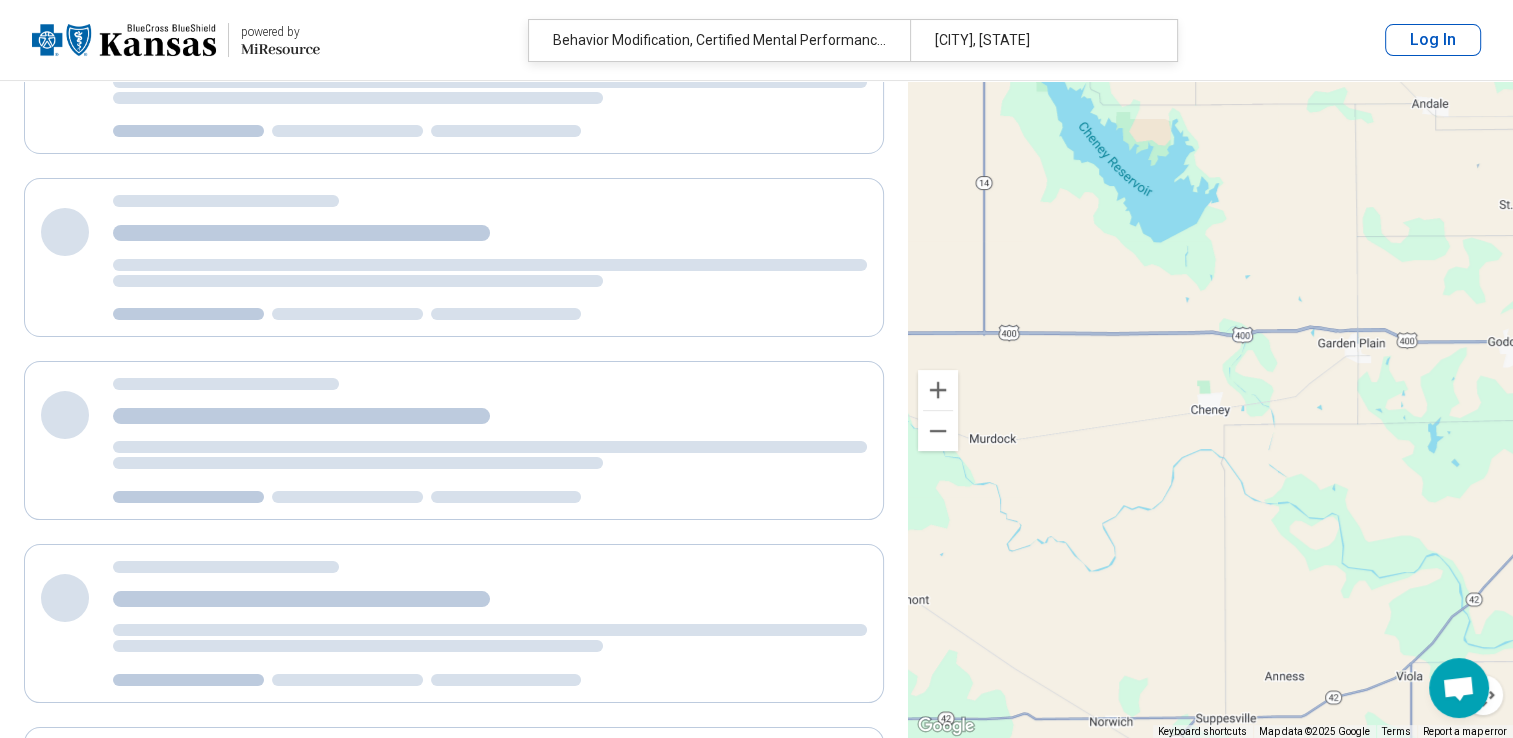 scroll, scrollTop: 56, scrollLeft: 0, axis: vertical 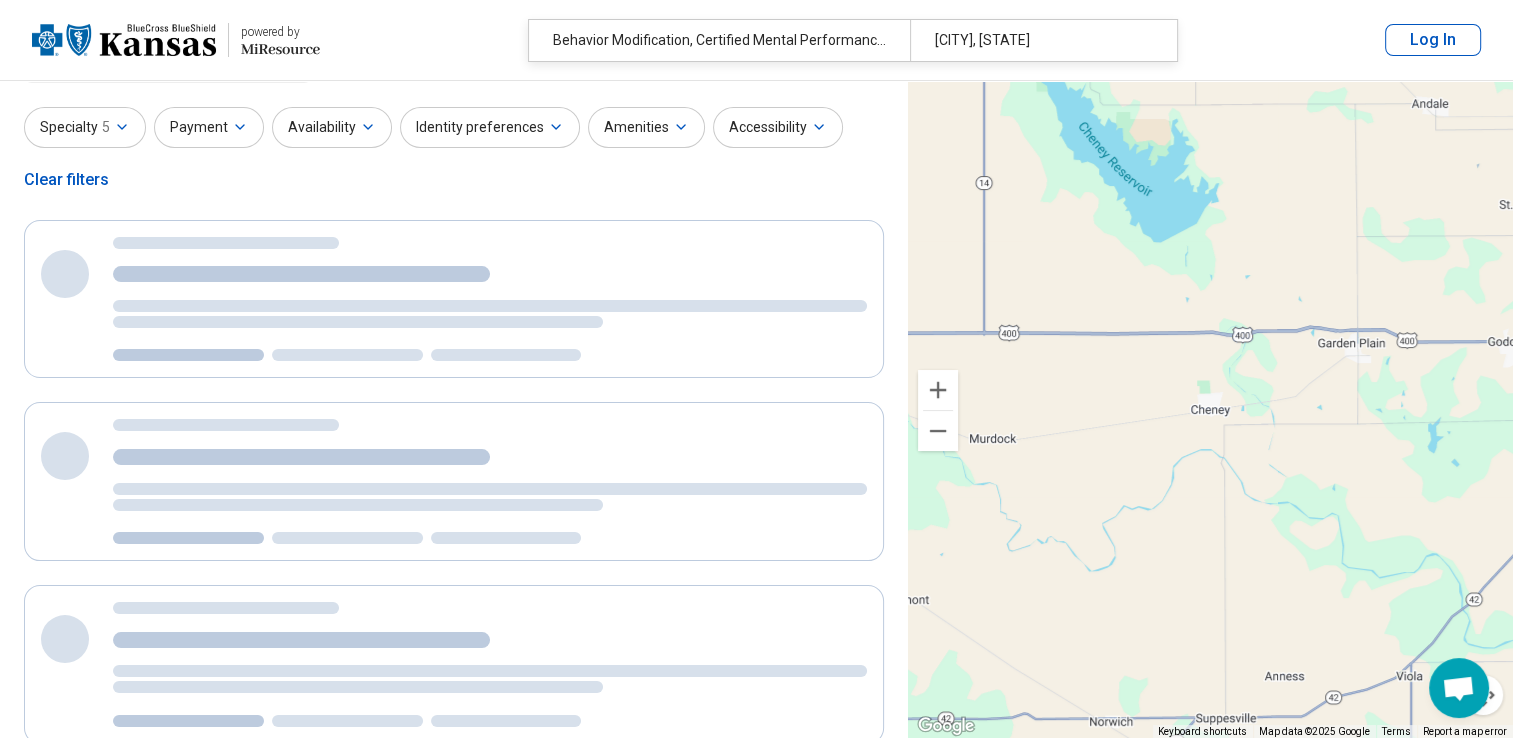 select on "***" 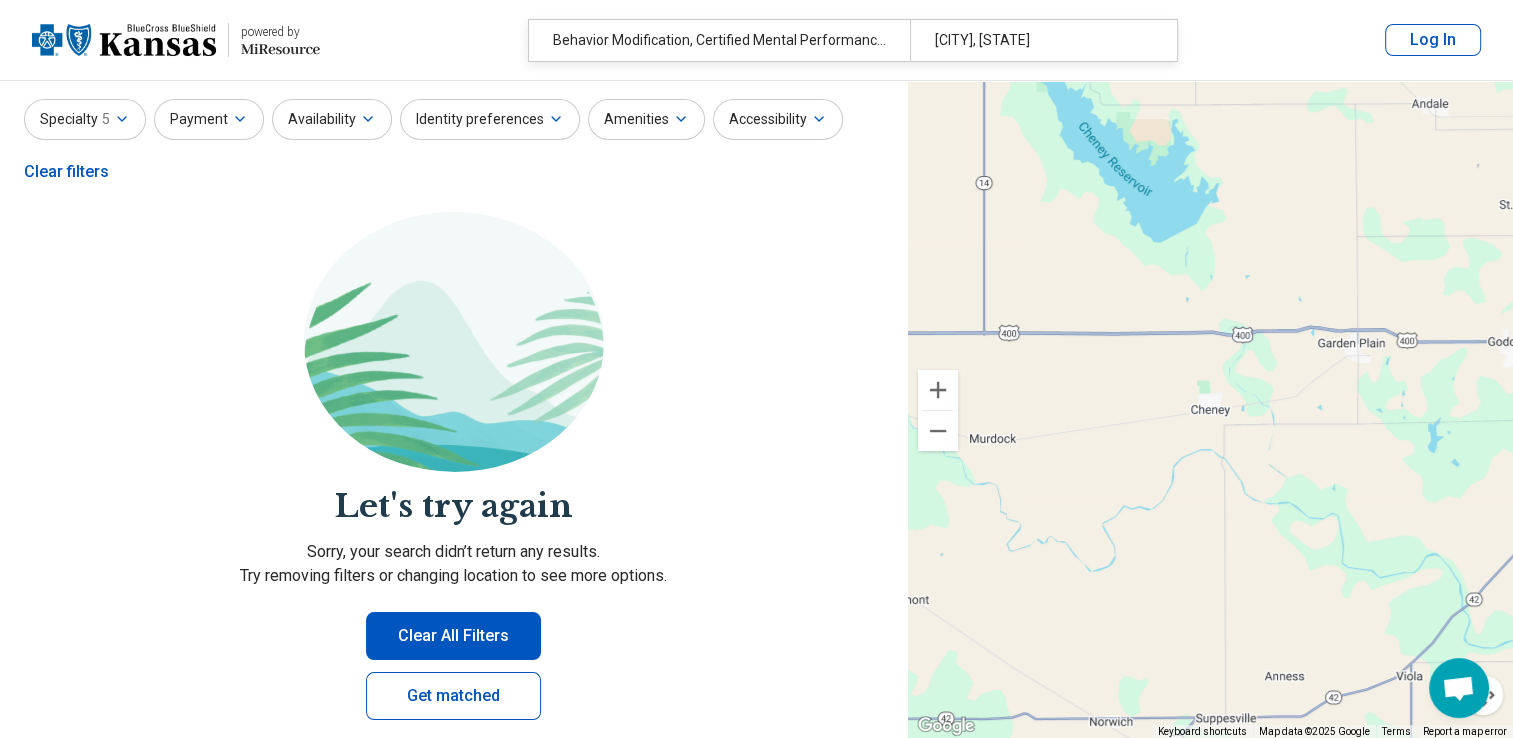 scroll, scrollTop: 0, scrollLeft: 0, axis: both 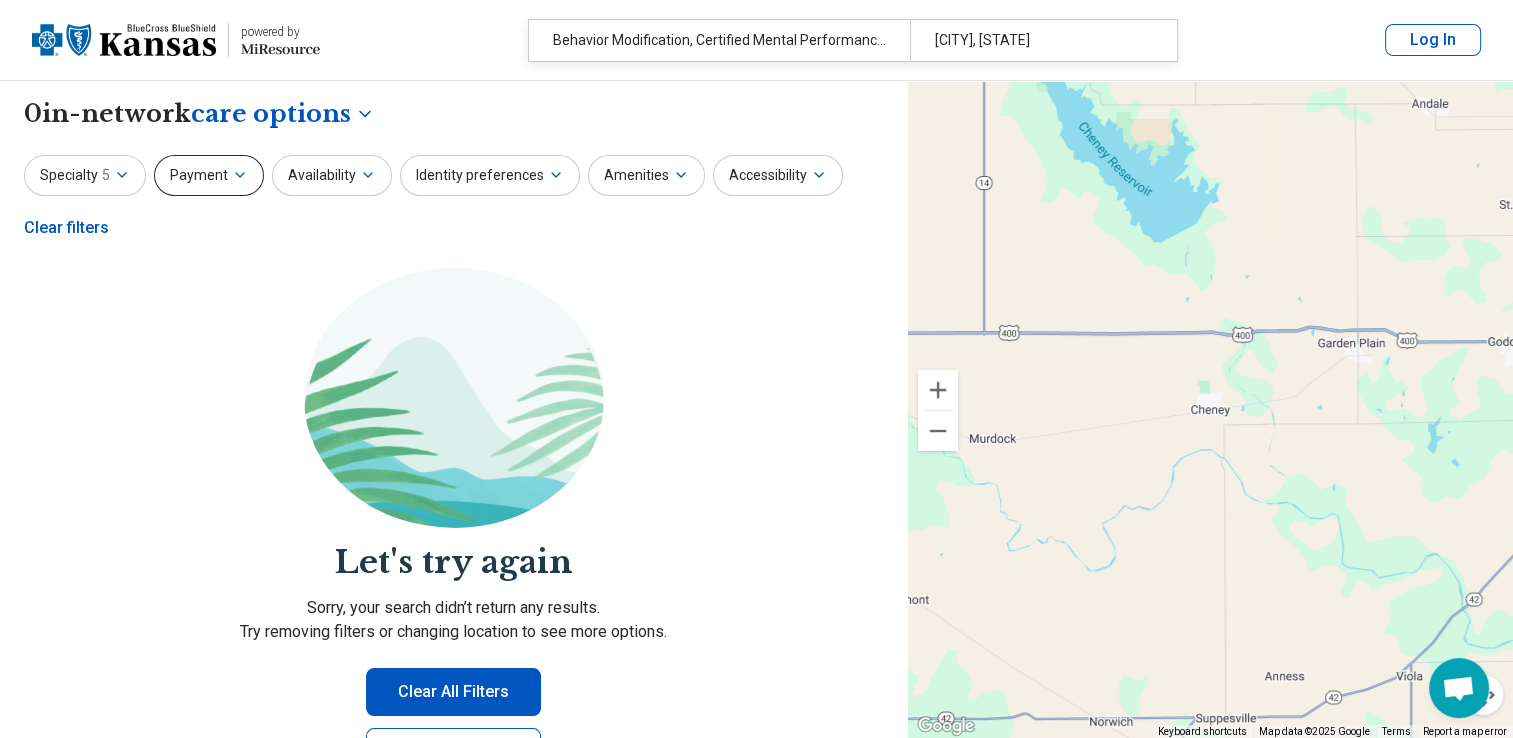 click on "Payment" at bounding box center (209, 175) 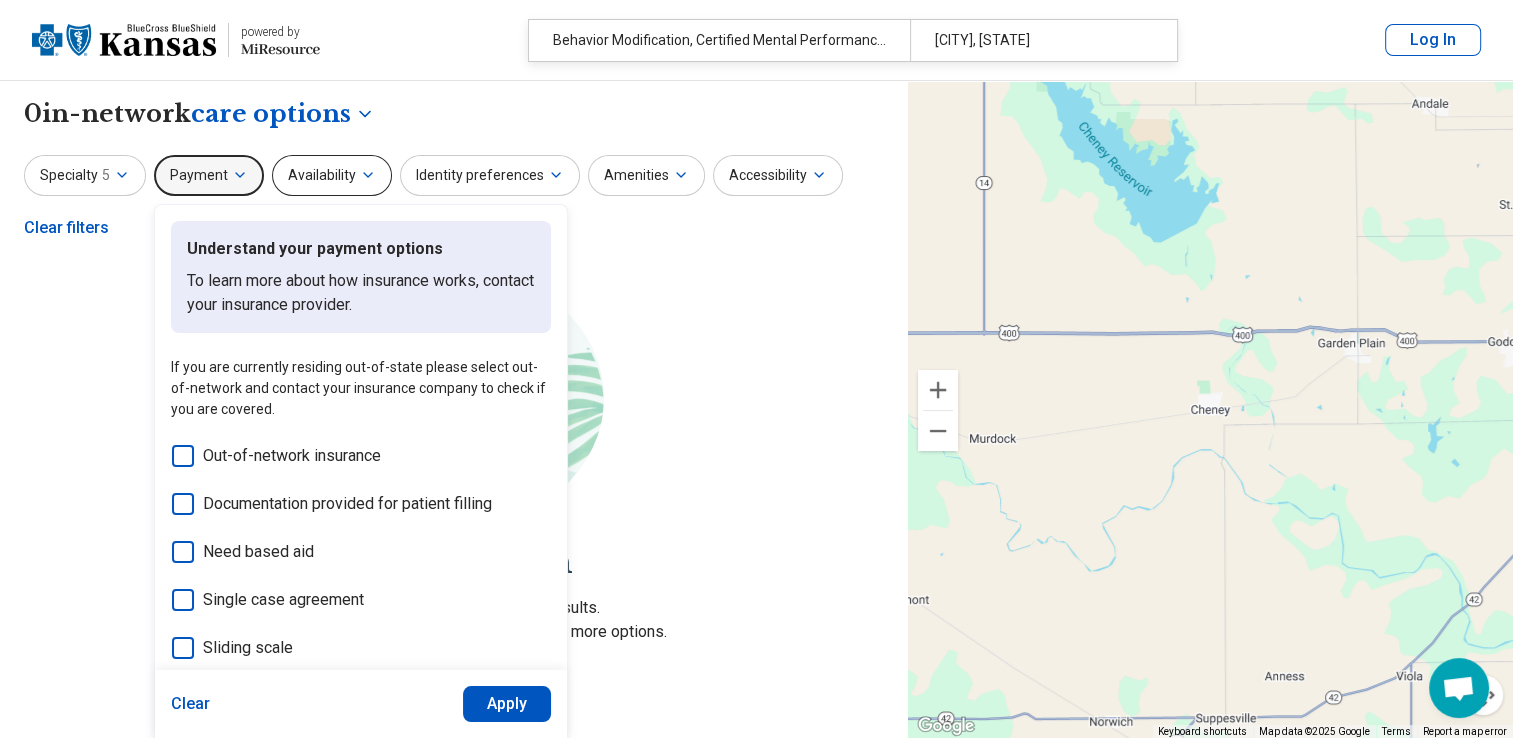 click on "Availability" at bounding box center (332, 175) 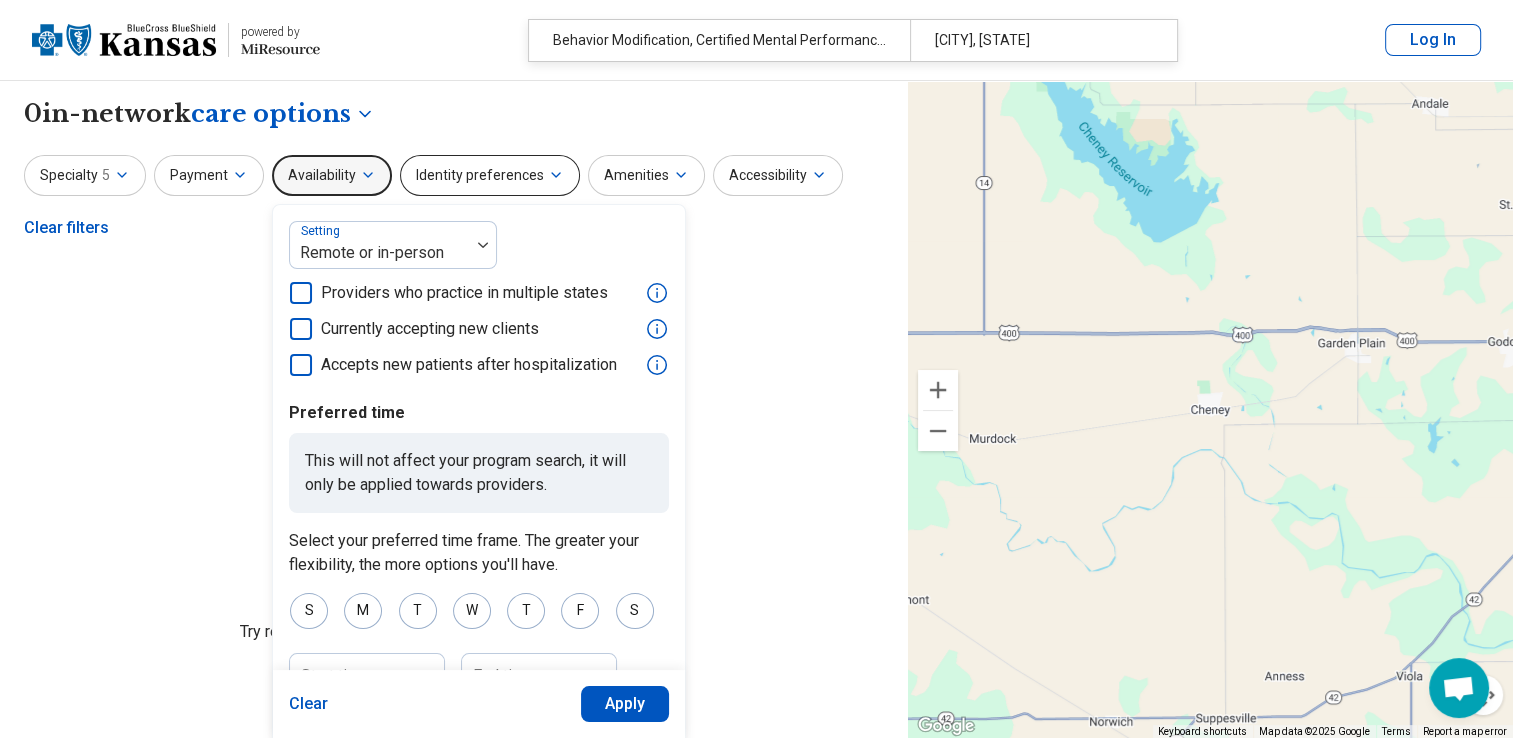 click on "Identity preferences" at bounding box center (490, 175) 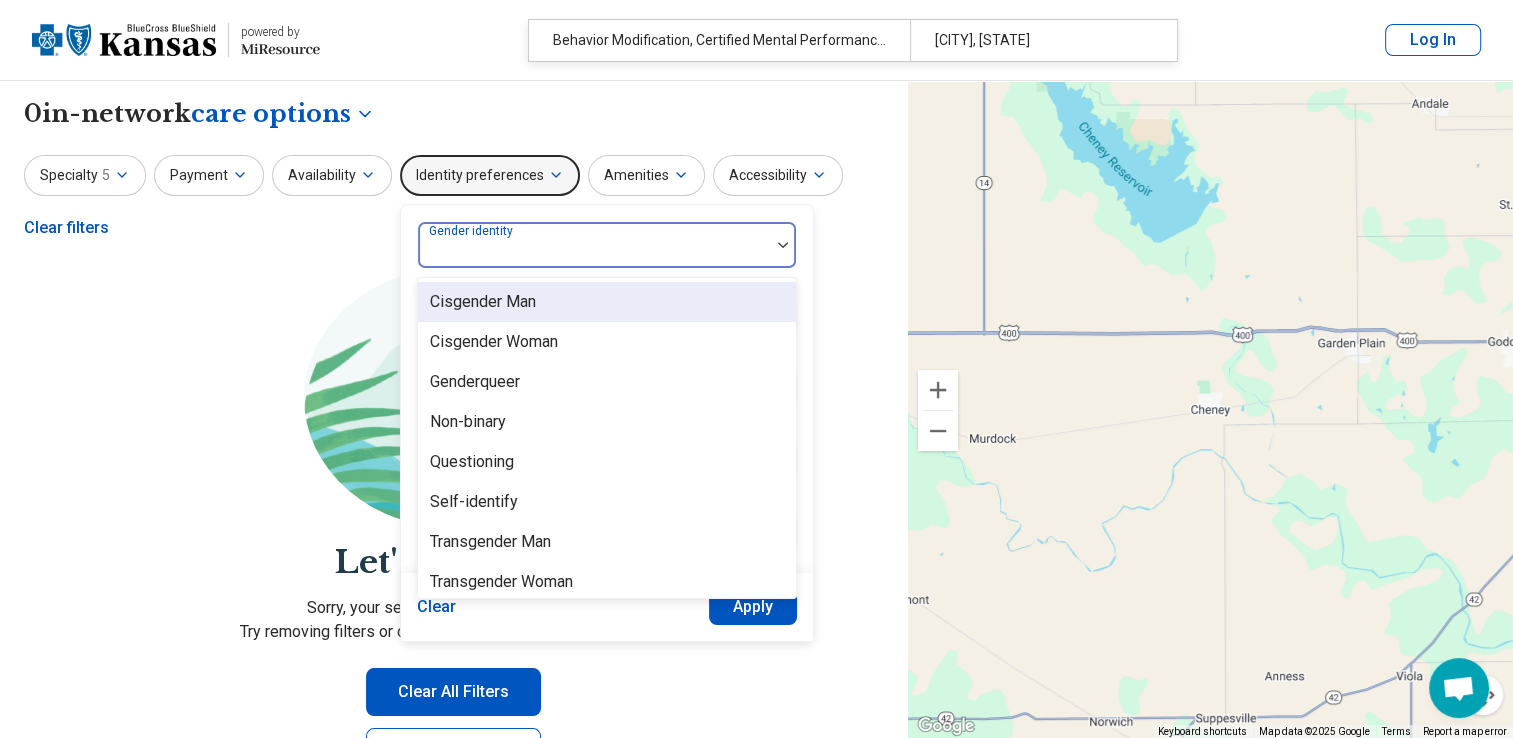 click on "Gender identity" at bounding box center (607, 245) 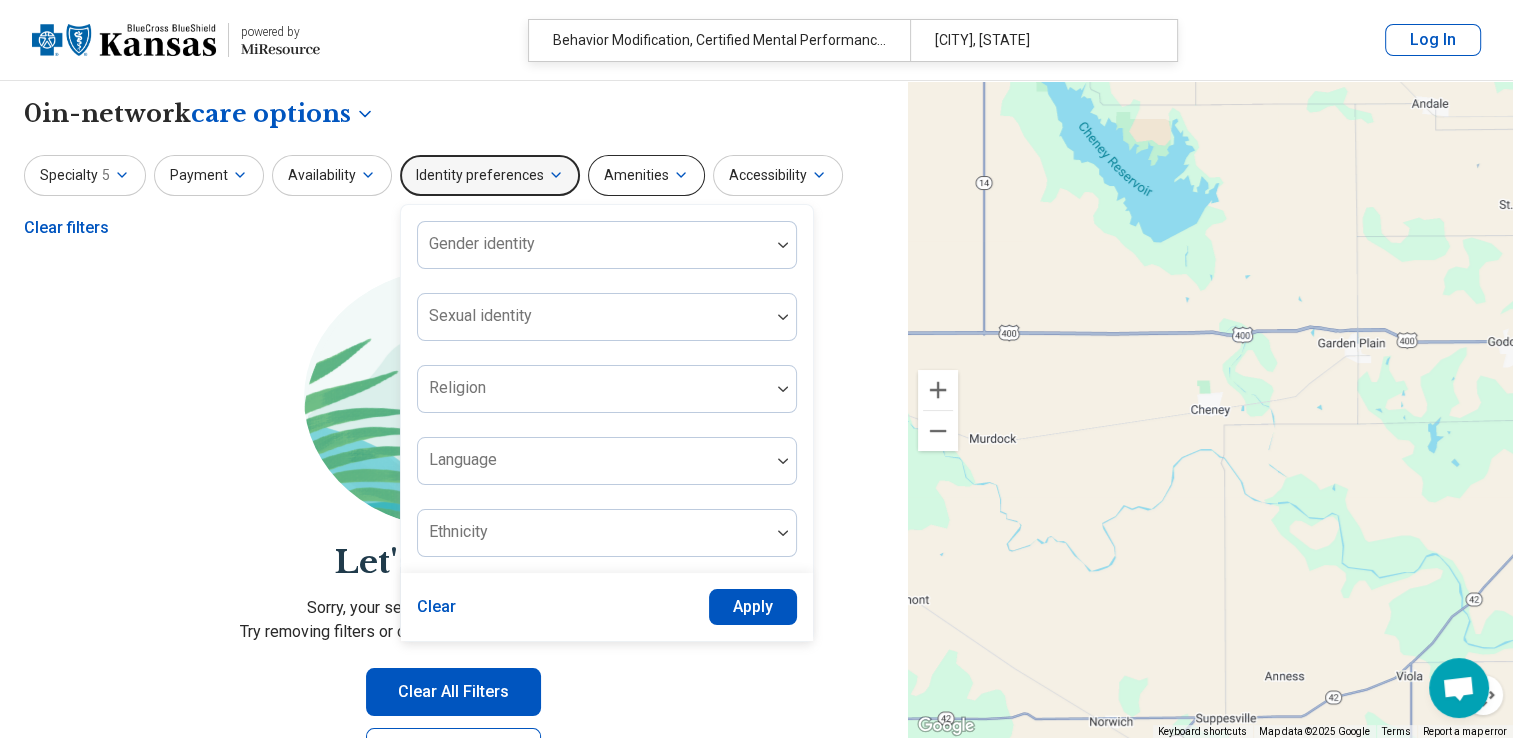 click on "Amenities" at bounding box center (646, 175) 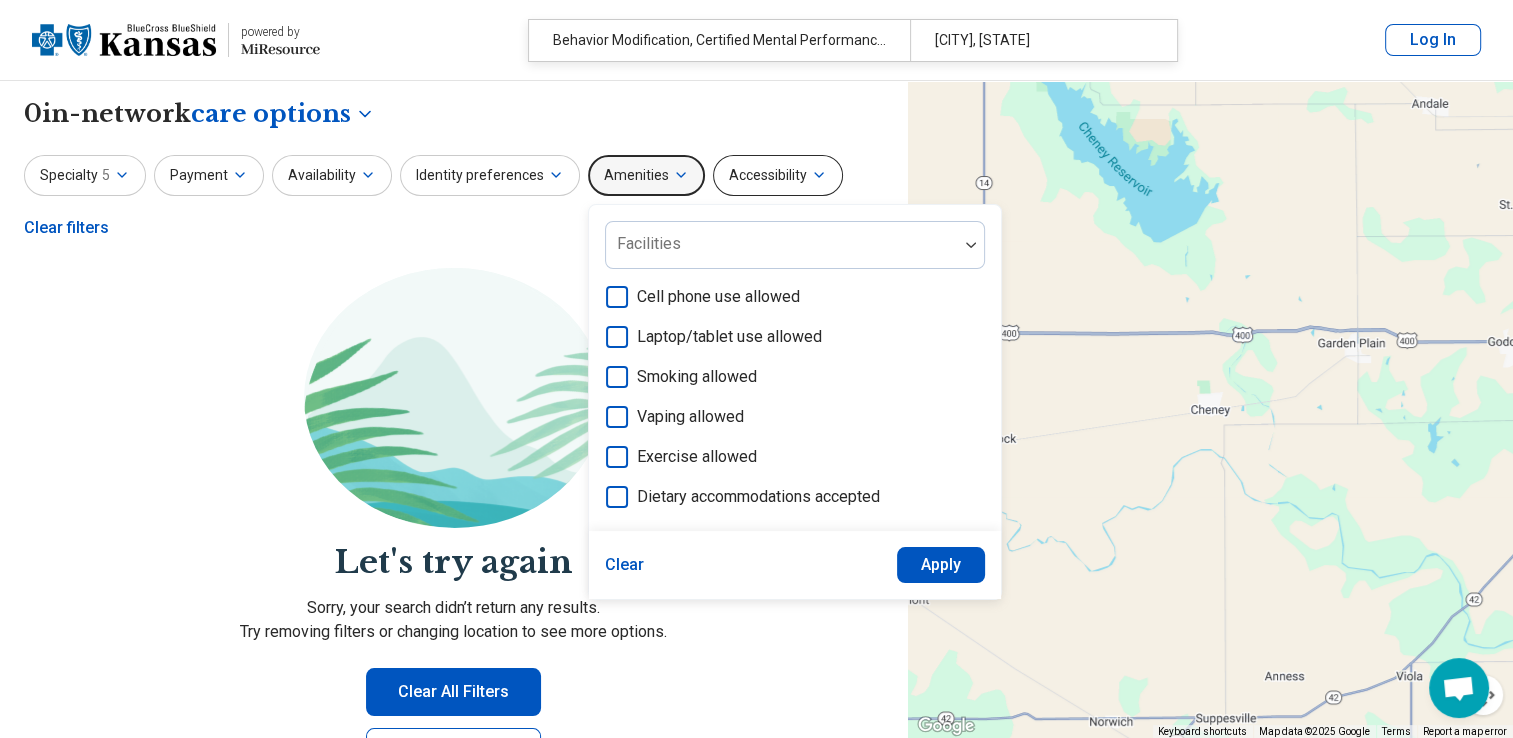 click on "Accessibility" at bounding box center [778, 175] 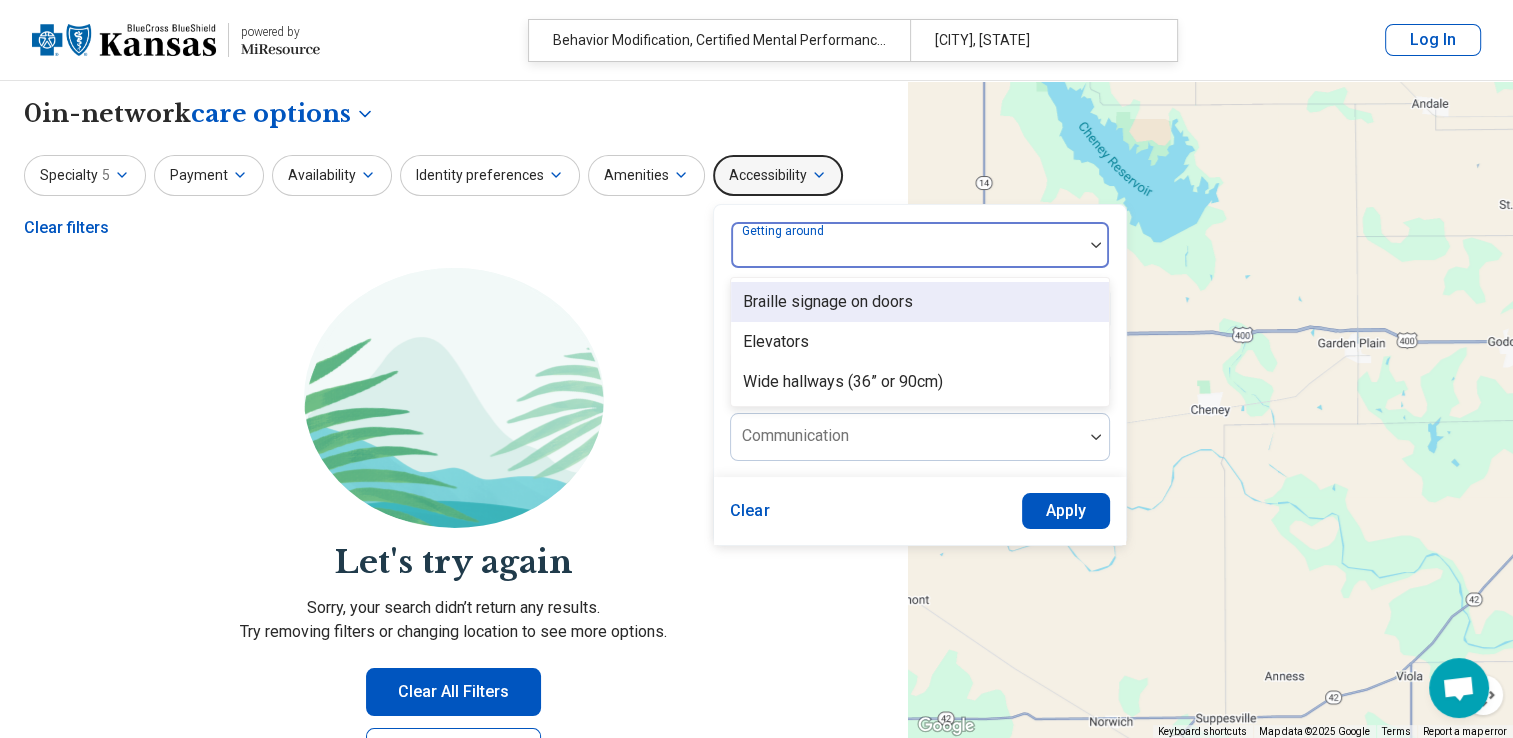 click on "Getting around" at bounding box center [920, 245] 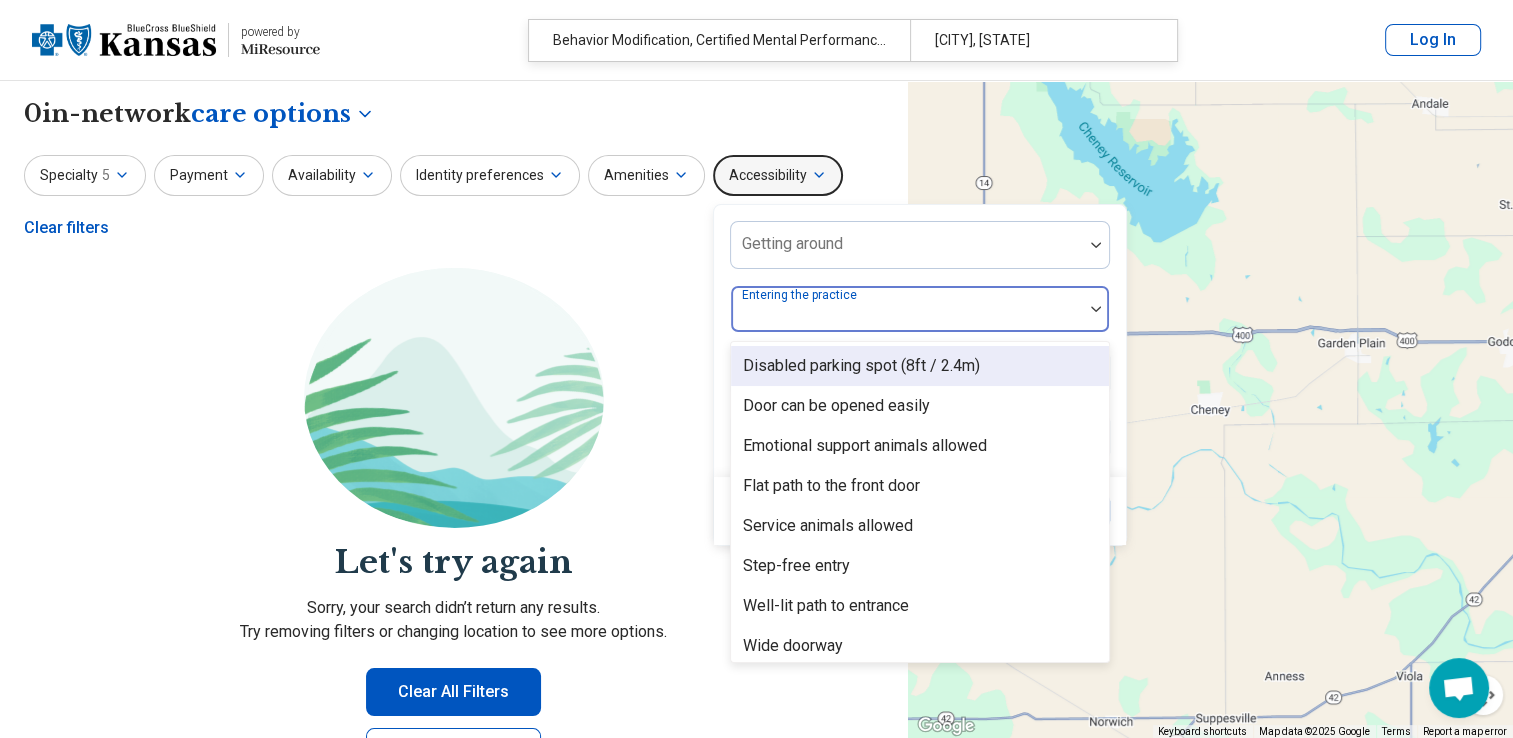 click on "Entering the practice" at bounding box center [920, 309] 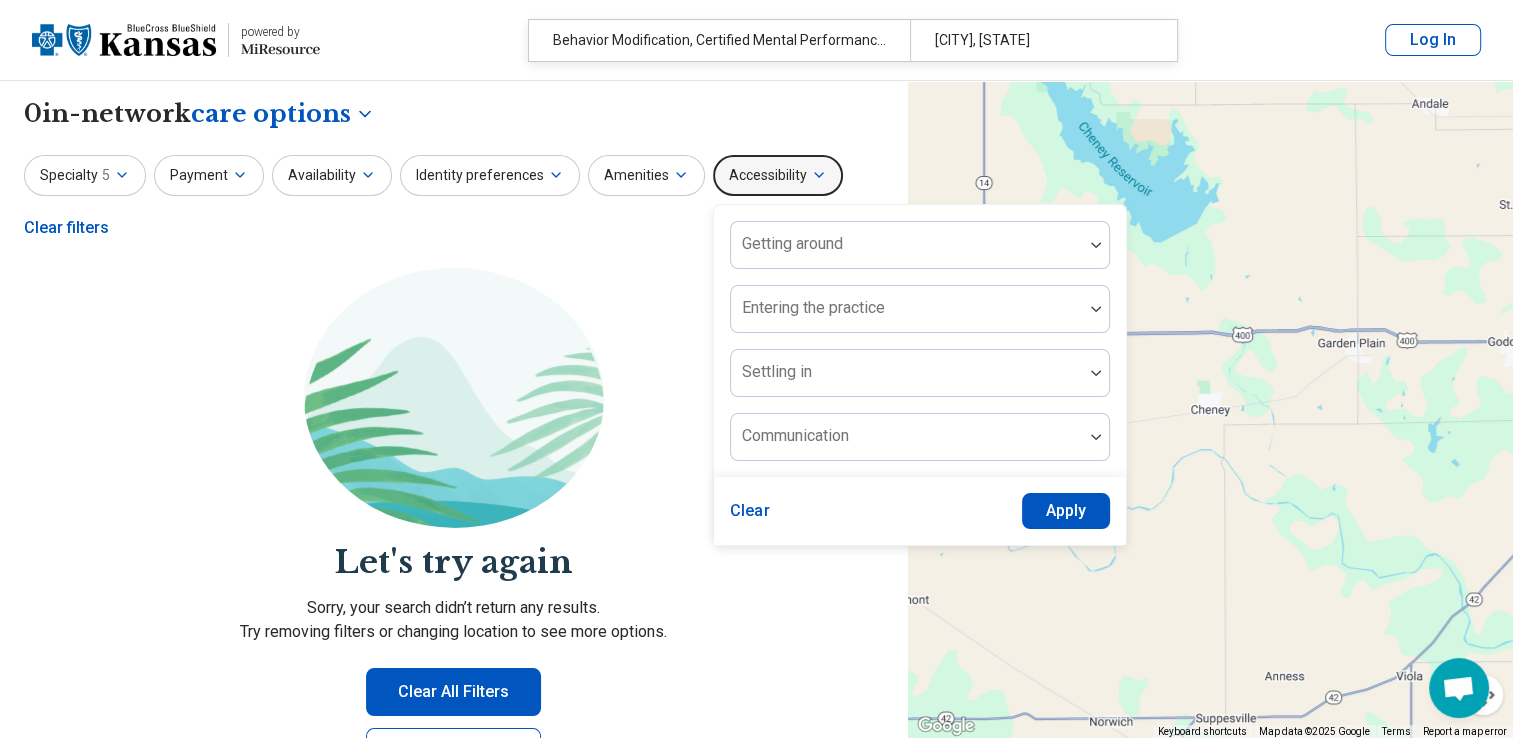 click on "Let's try again Sorry, your search didn’t return any results. Try removing filters or changing location to see more options. Clear All Filters Get matched" at bounding box center (454, 538) 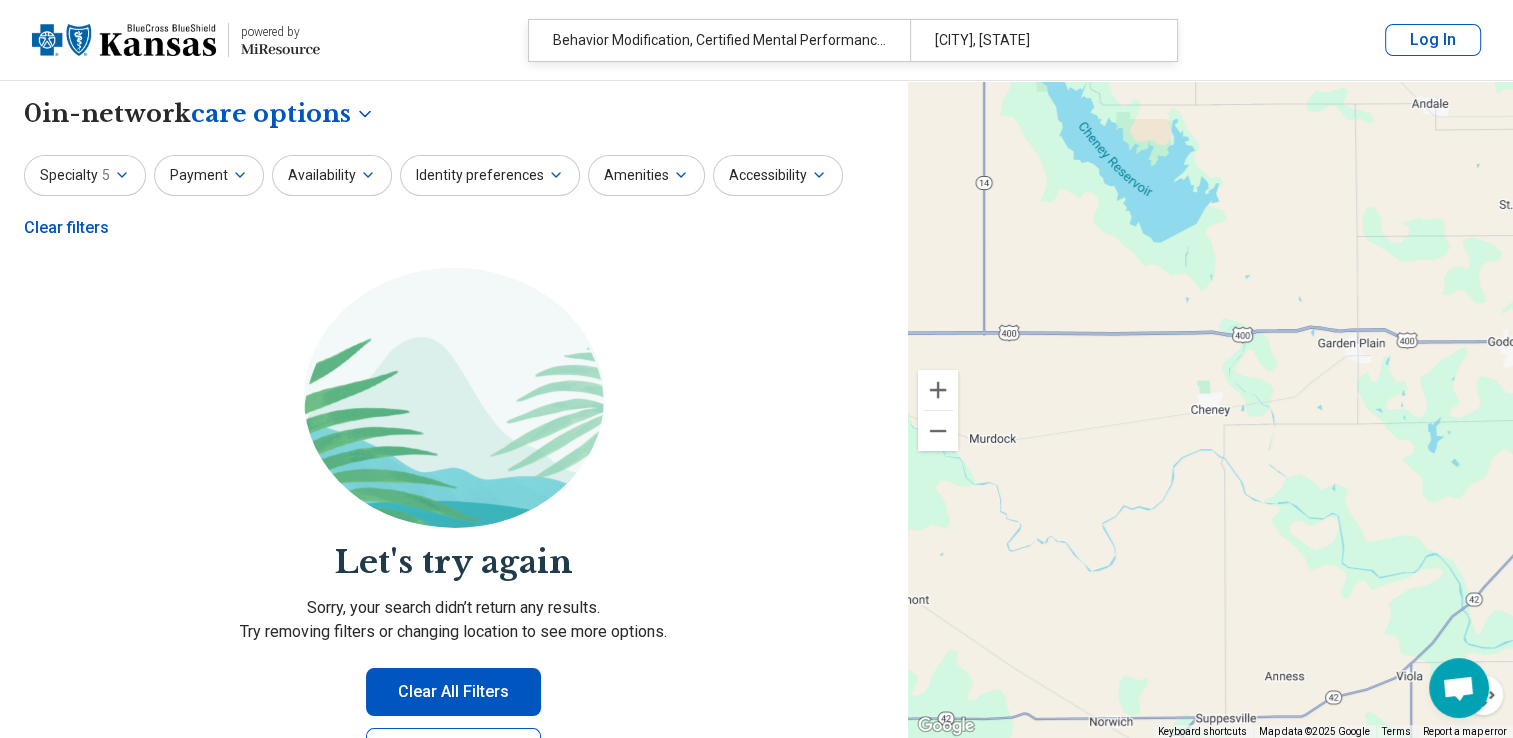 scroll, scrollTop: 400, scrollLeft: 0, axis: vertical 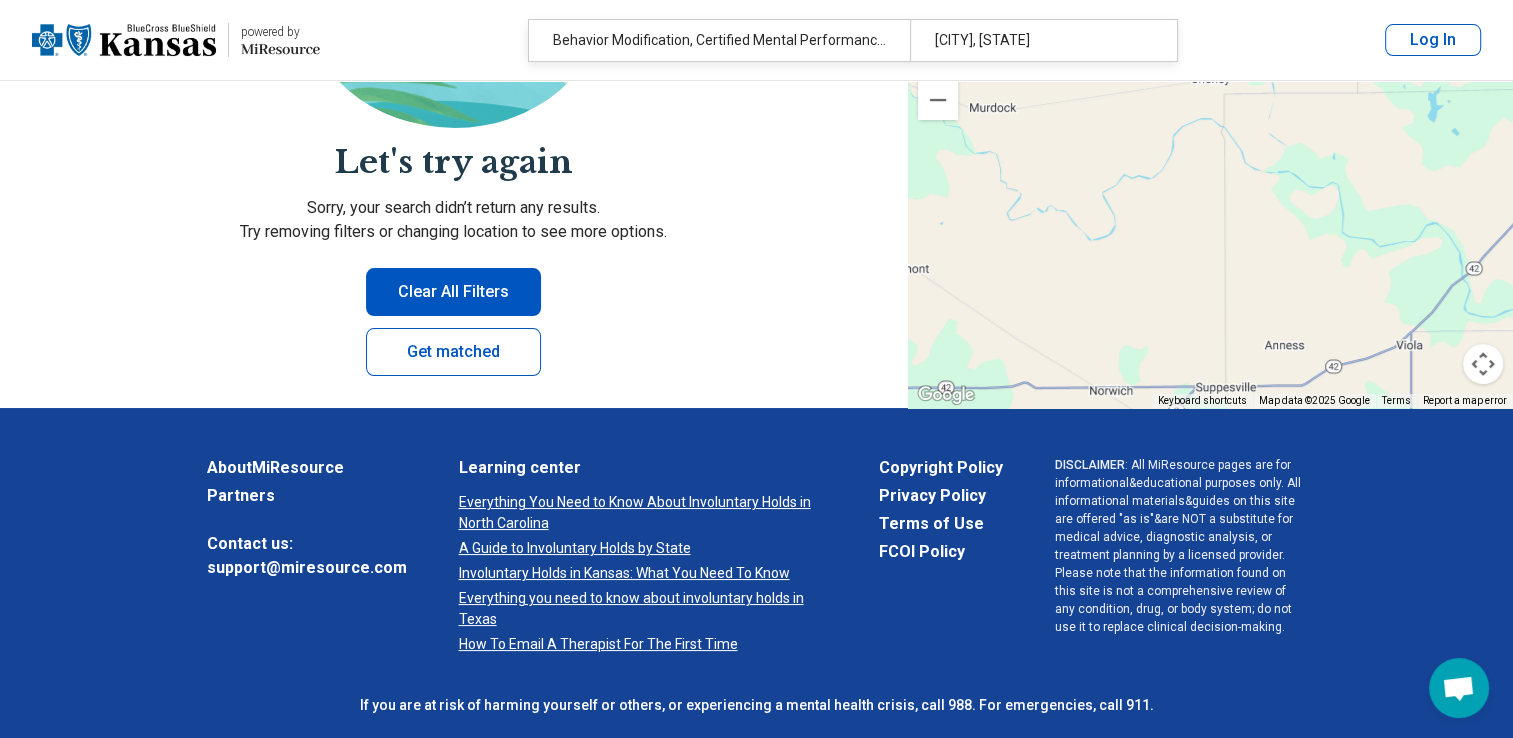 click on "Clear All Filters" at bounding box center (453, 292) 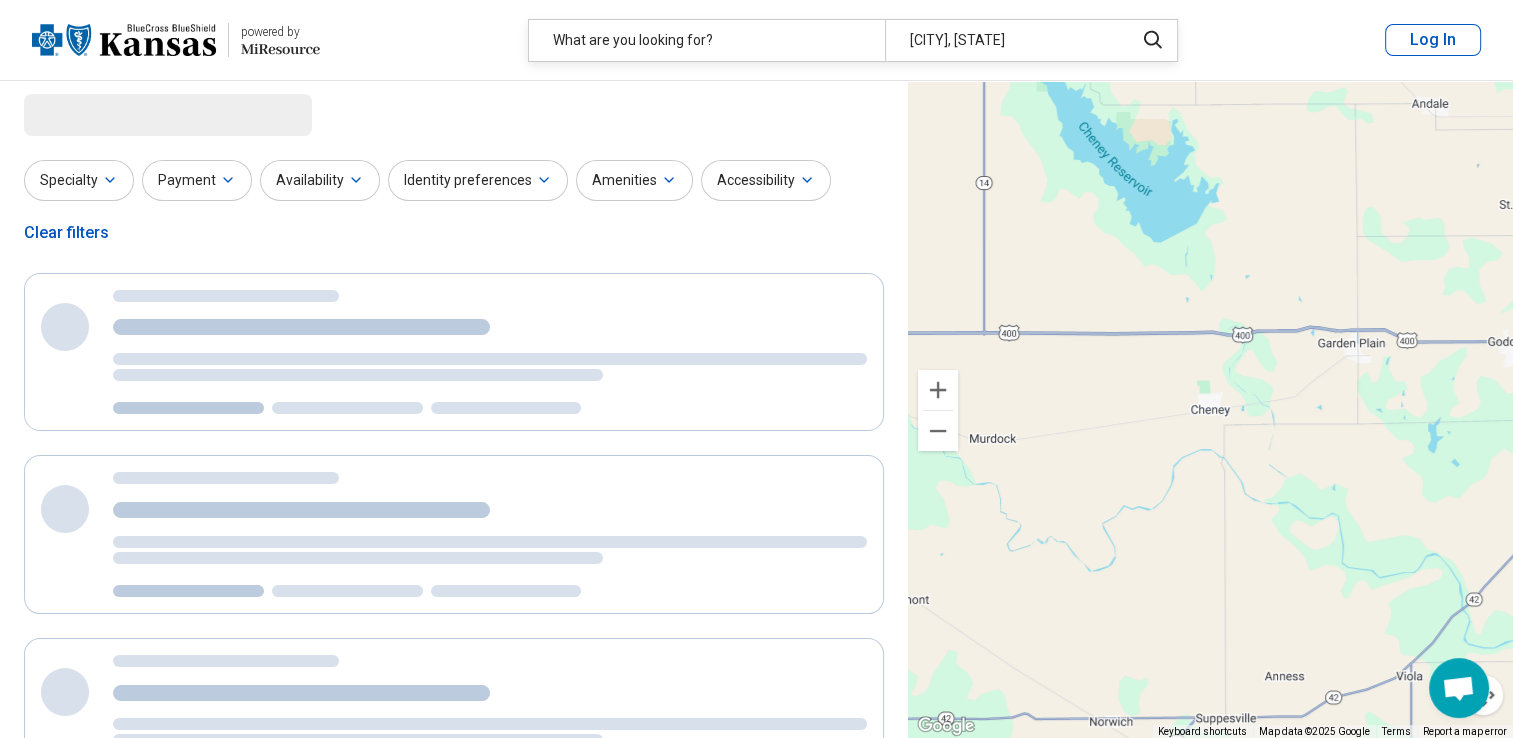 scroll, scrollTop: 0, scrollLeft: 0, axis: both 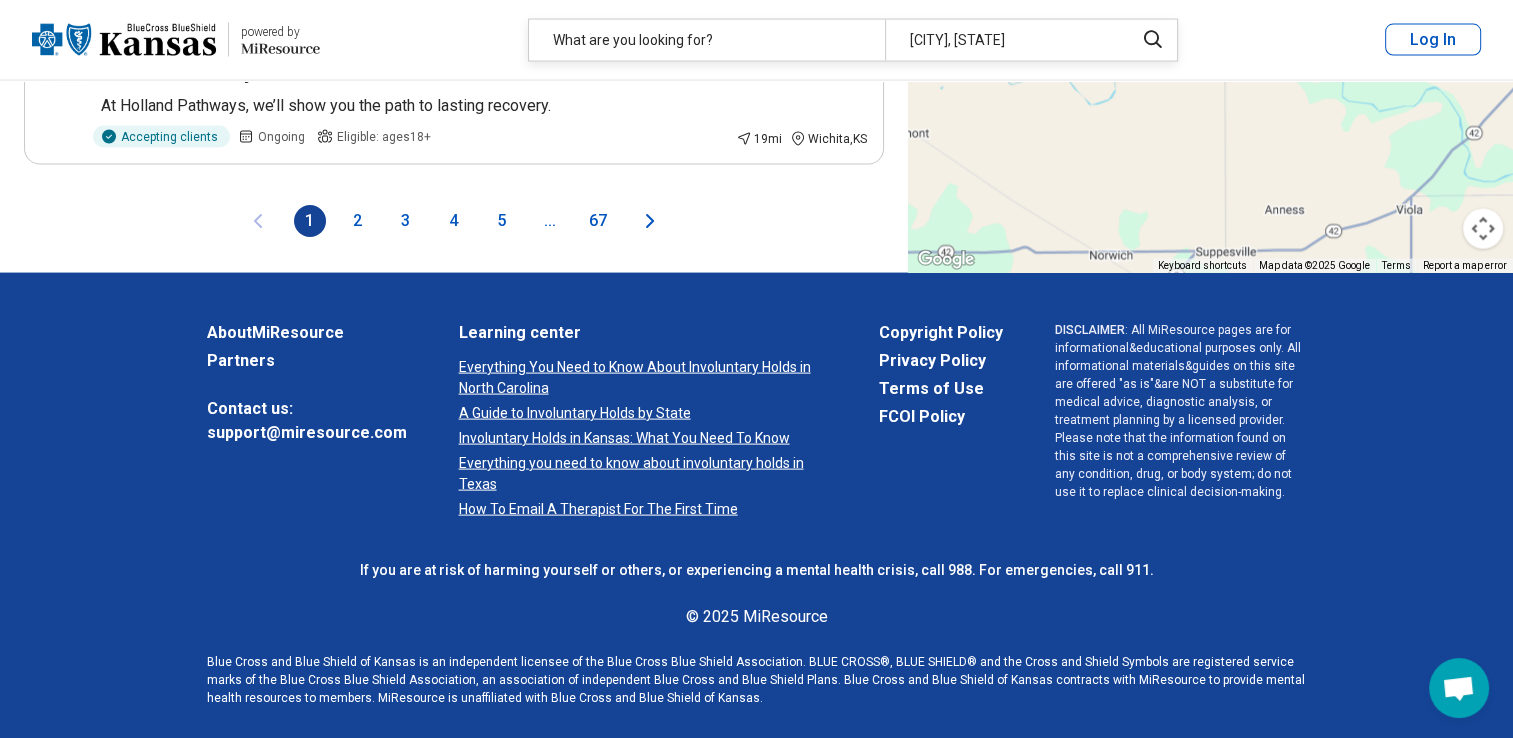 click on "2" at bounding box center (358, 221) 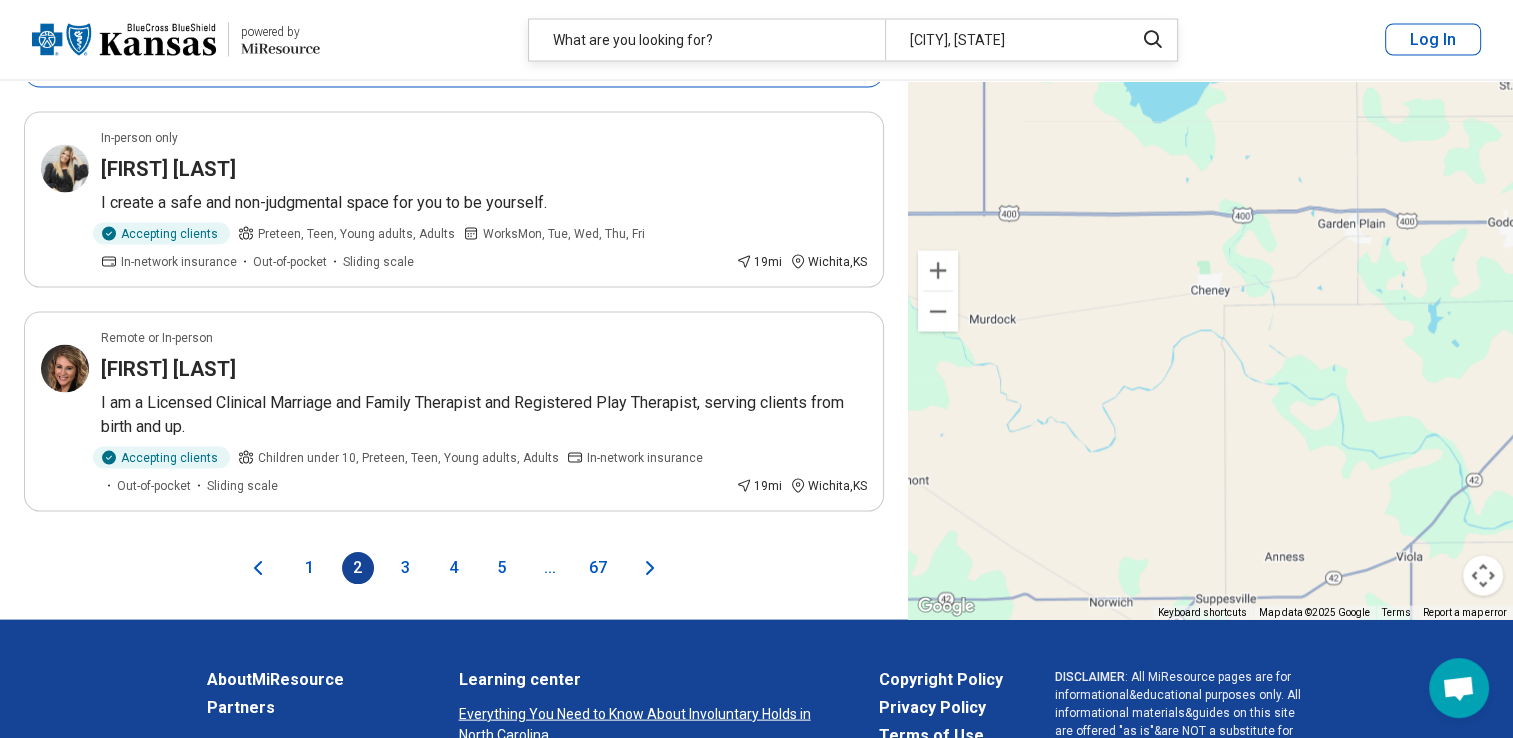 scroll, scrollTop: 4022, scrollLeft: 0, axis: vertical 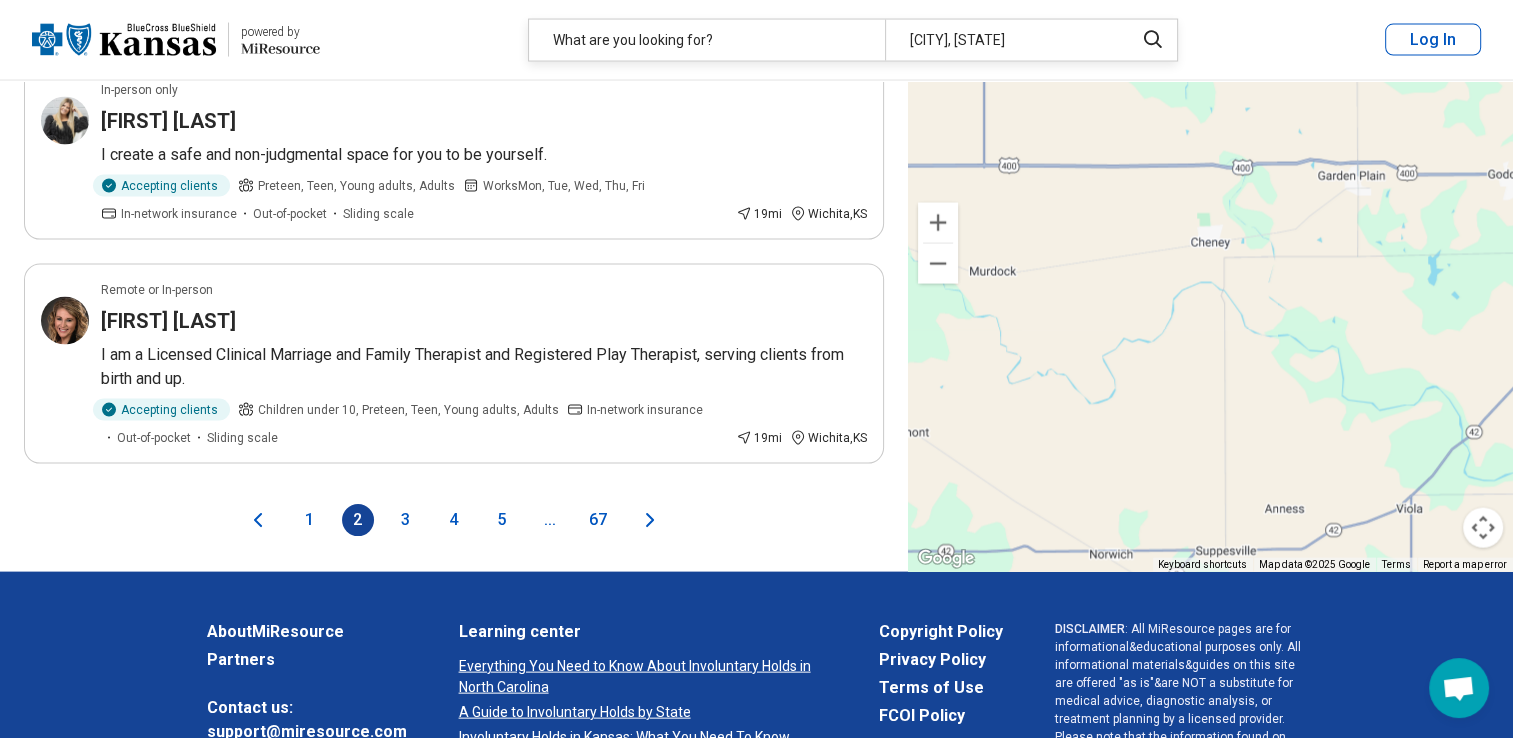 click on "3" at bounding box center [406, 520] 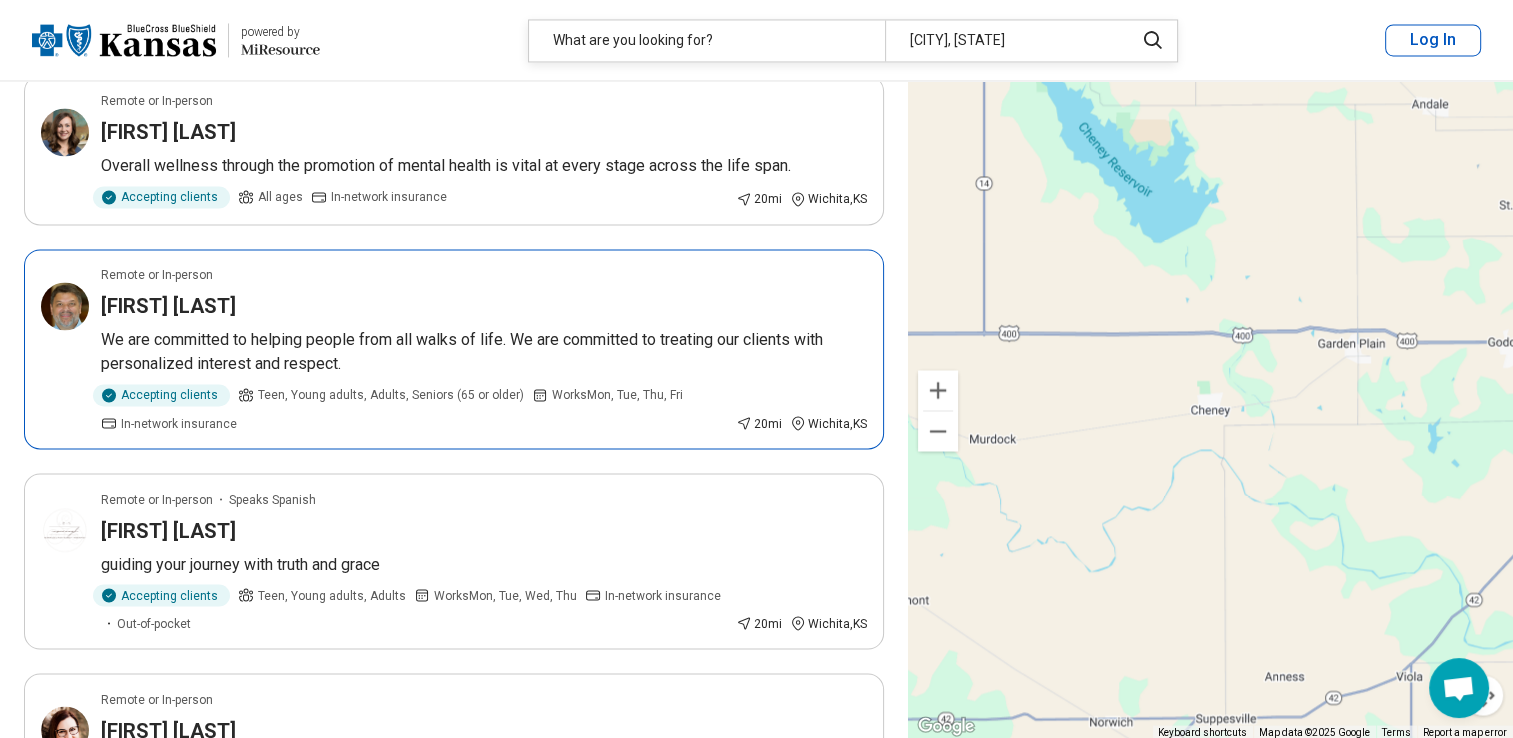scroll, scrollTop: 3400, scrollLeft: 0, axis: vertical 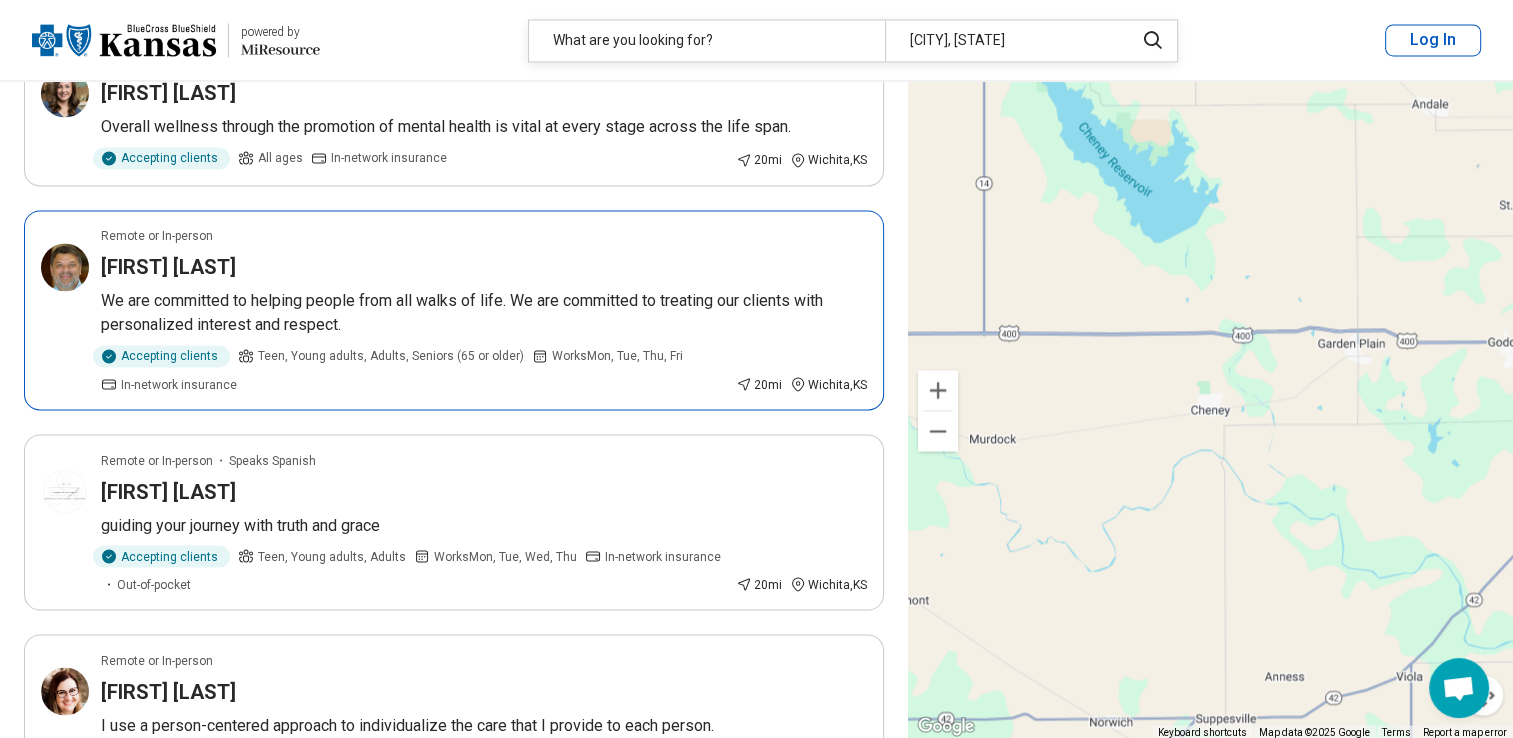 click on "[FIRST] [LAST]" at bounding box center (168, 267) 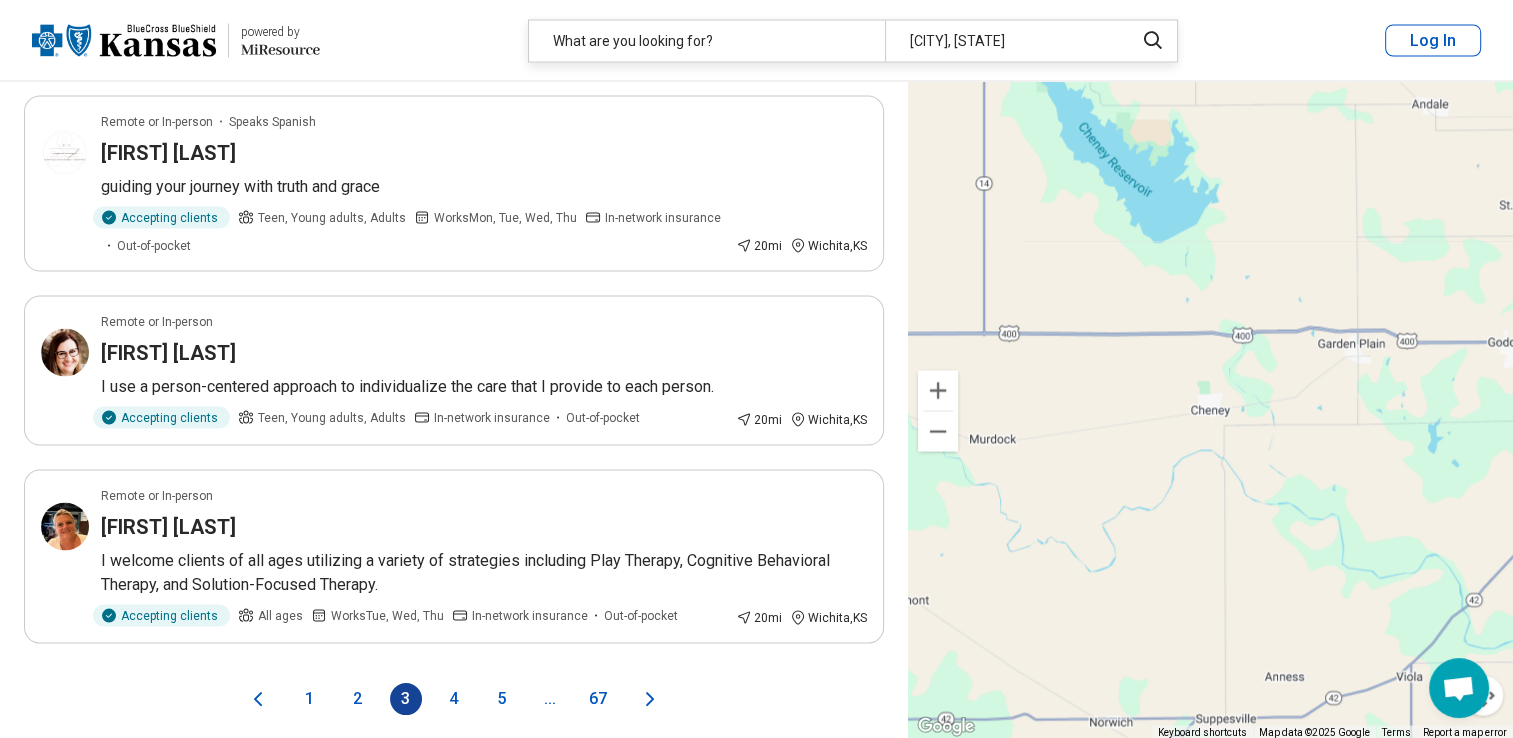 scroll, scrollTop: 3800, scrollLeft: 0, axis: vertical 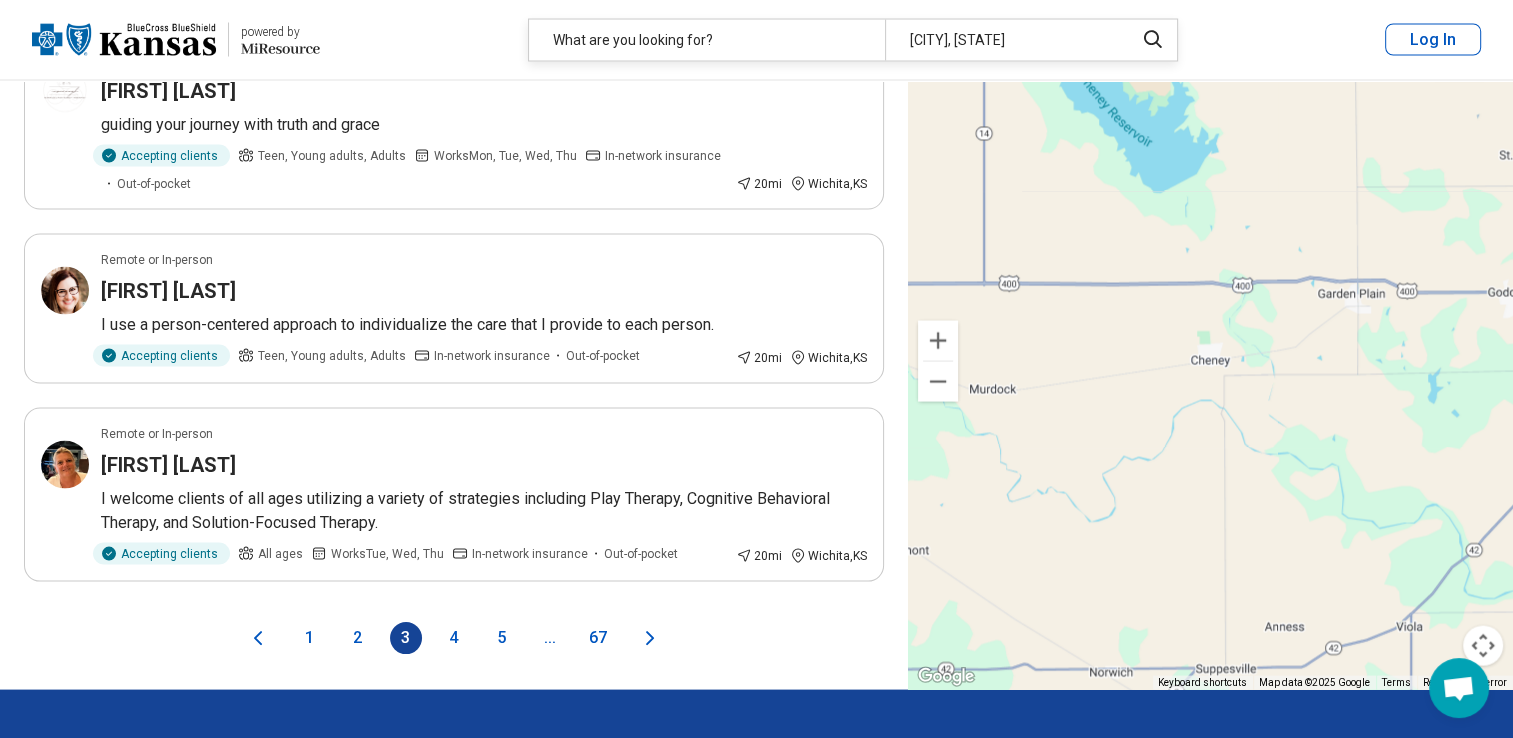 click on "4" at bounding box center [454, 638] 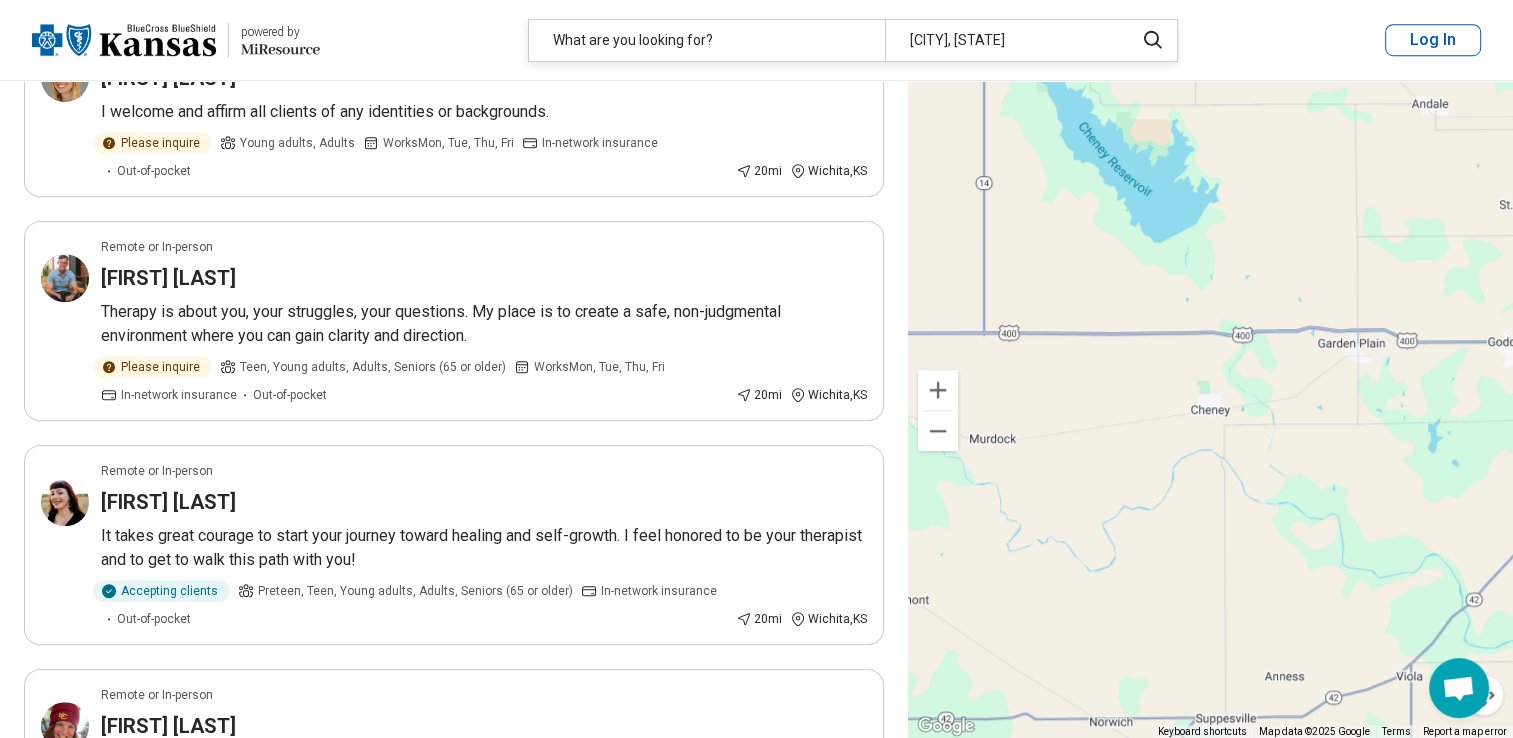 scroll, scrollTop: 1300, scrollLeft: 0, axis: vertical 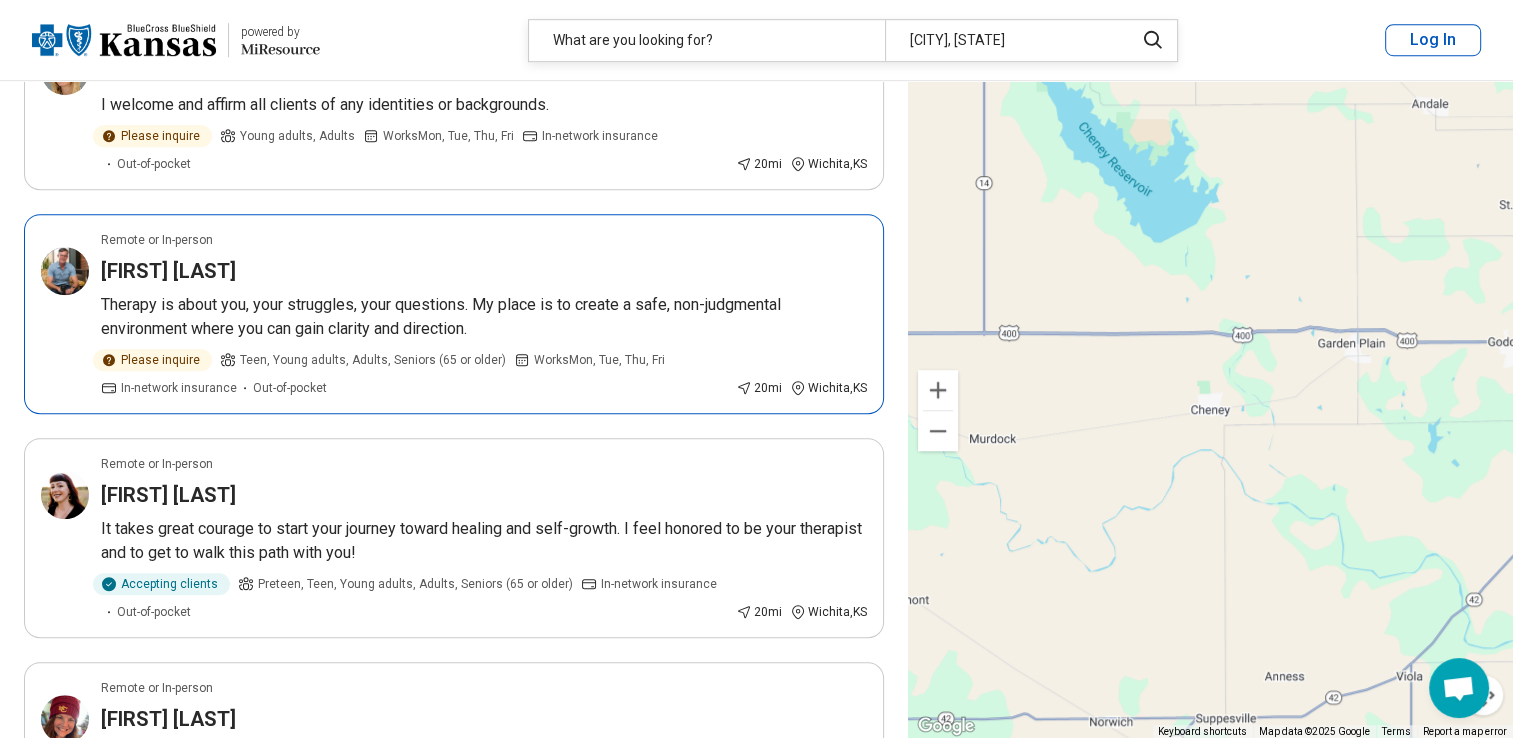 click on "[FIRST] [LAST]" at bounding box center [168, 271] 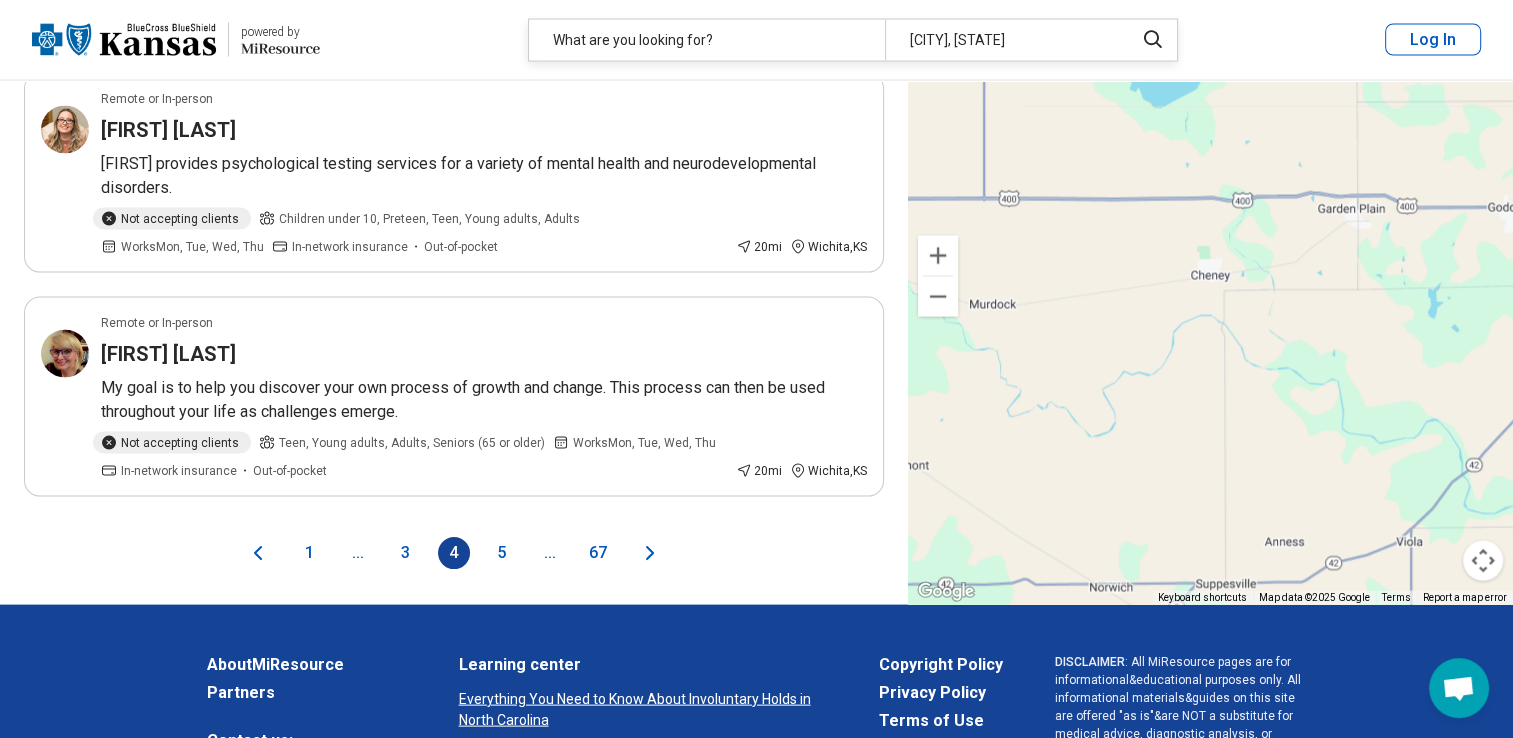 scroll, scrollTop: 4000, scrollLeft: 0, axis: vertical 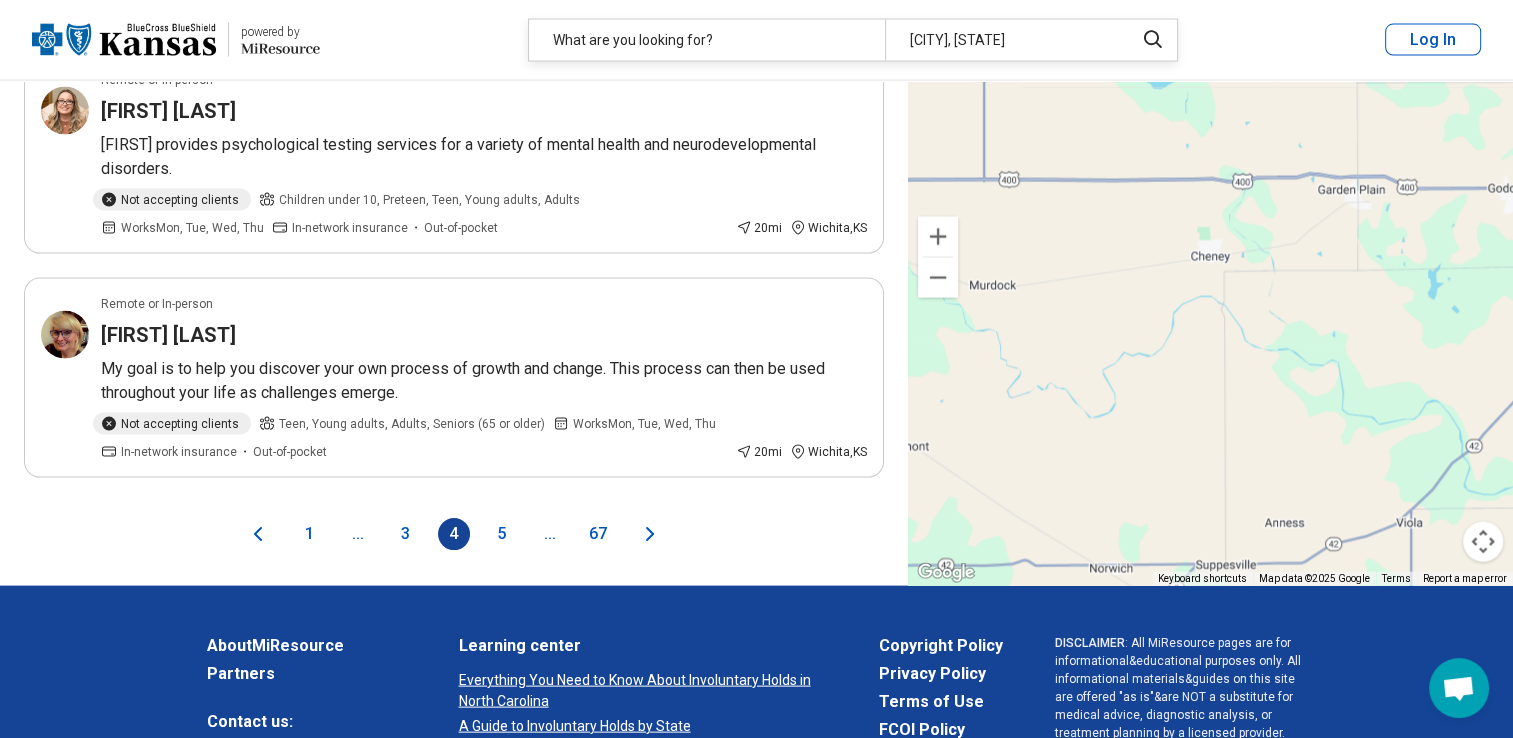 click on "1" at bounding box center [310, 534] 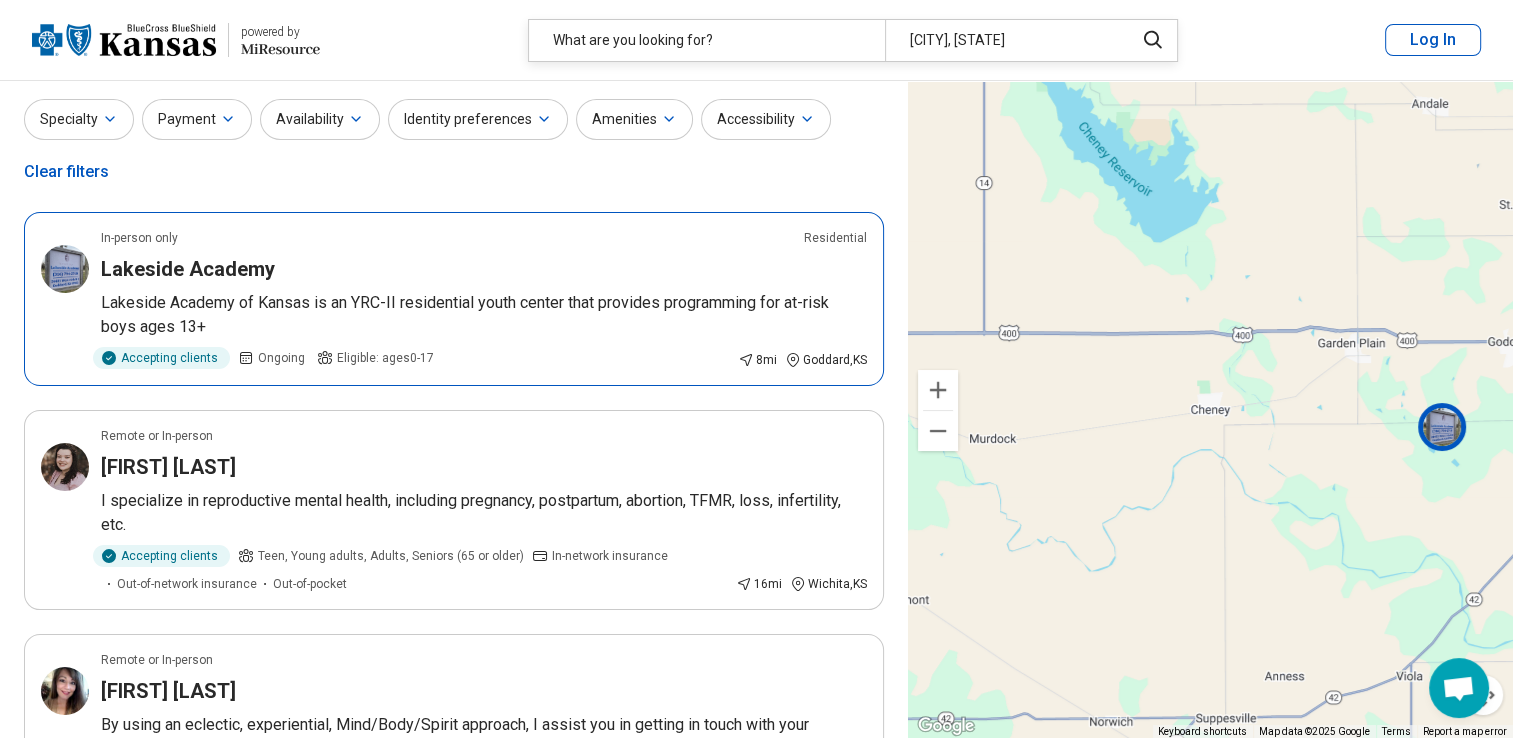 scroll, scrollTop: 100, scrollLeft: 0, axis: vertical 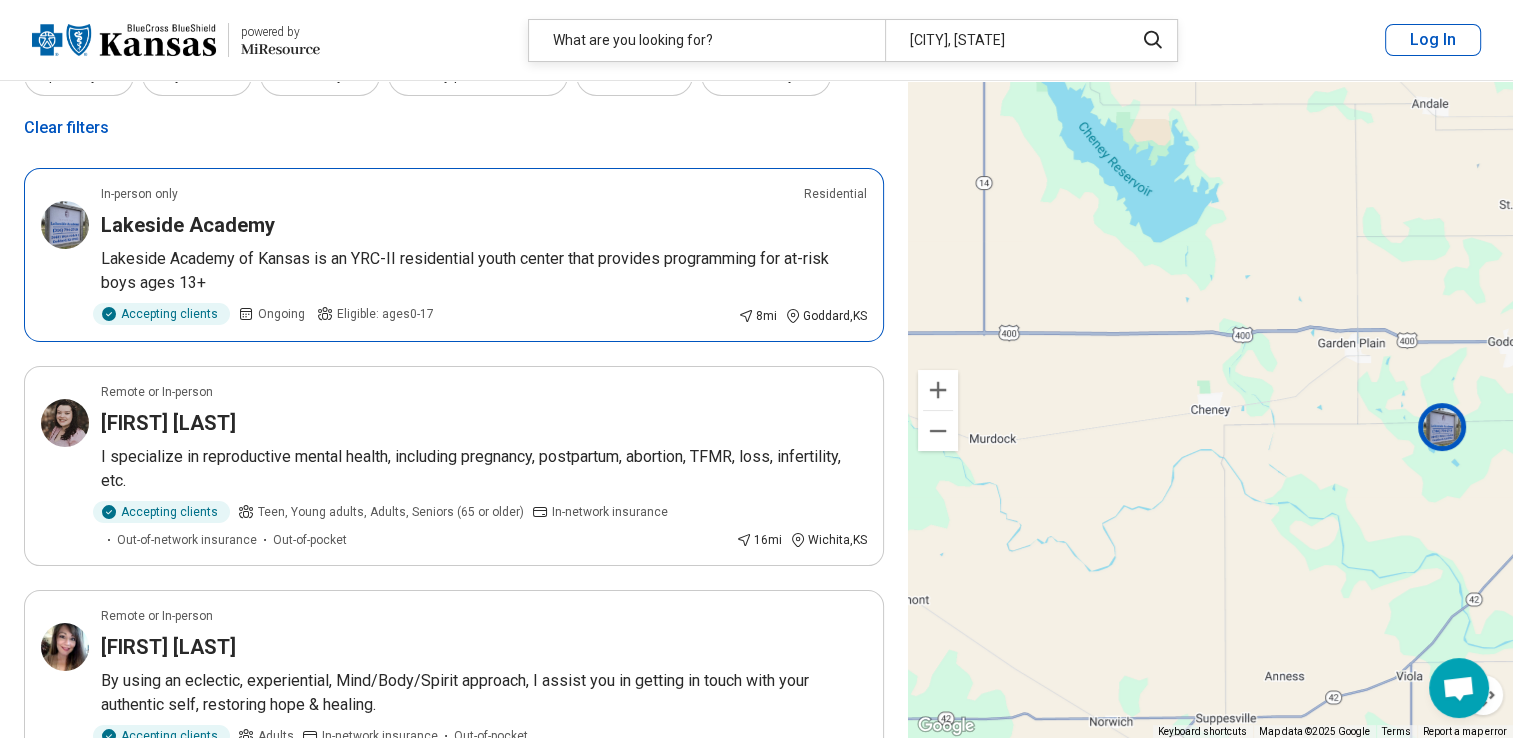 click on "Lakeside Academy" at bounding box center (188, 225) 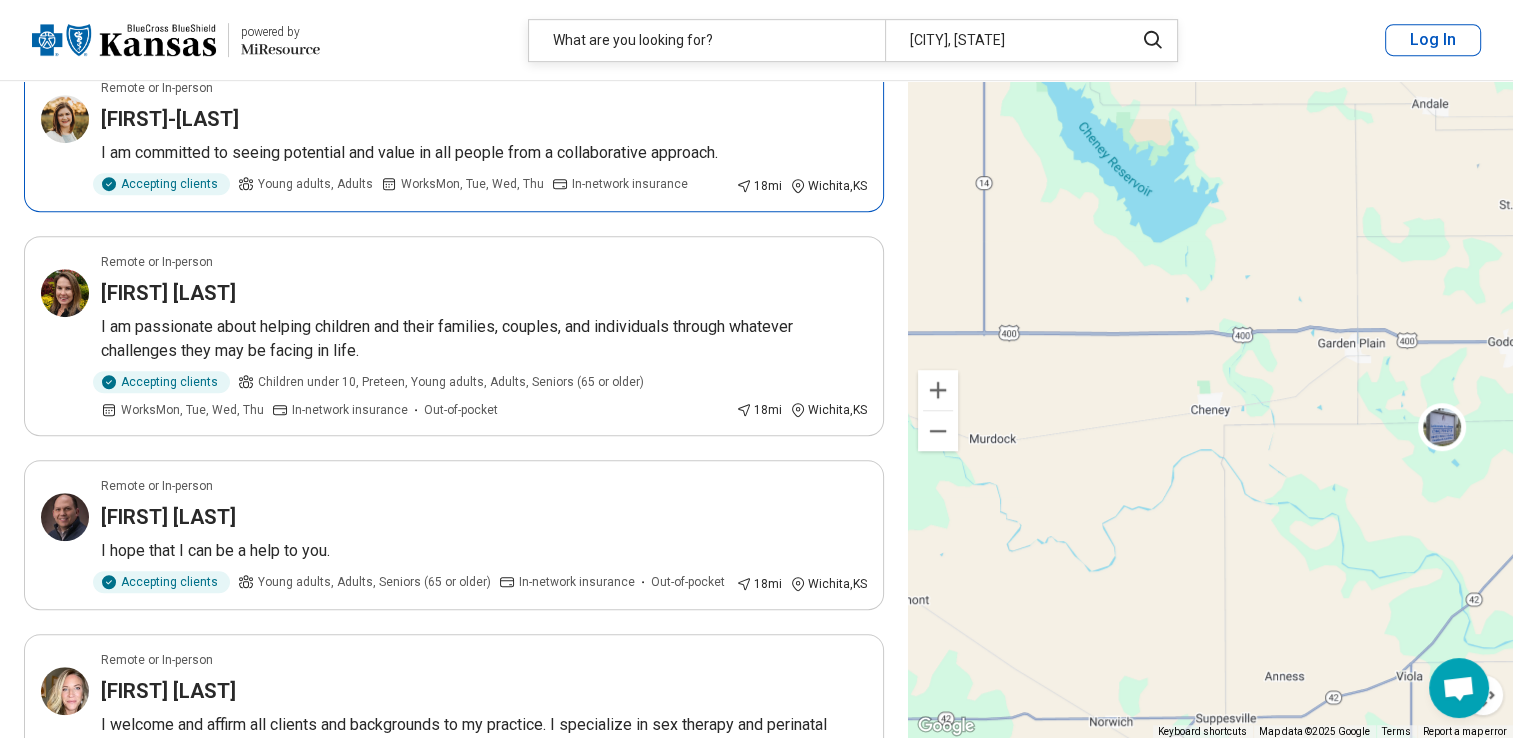 scroll, scrollTop: 1100, scrollLeft: 0, axis: vertical 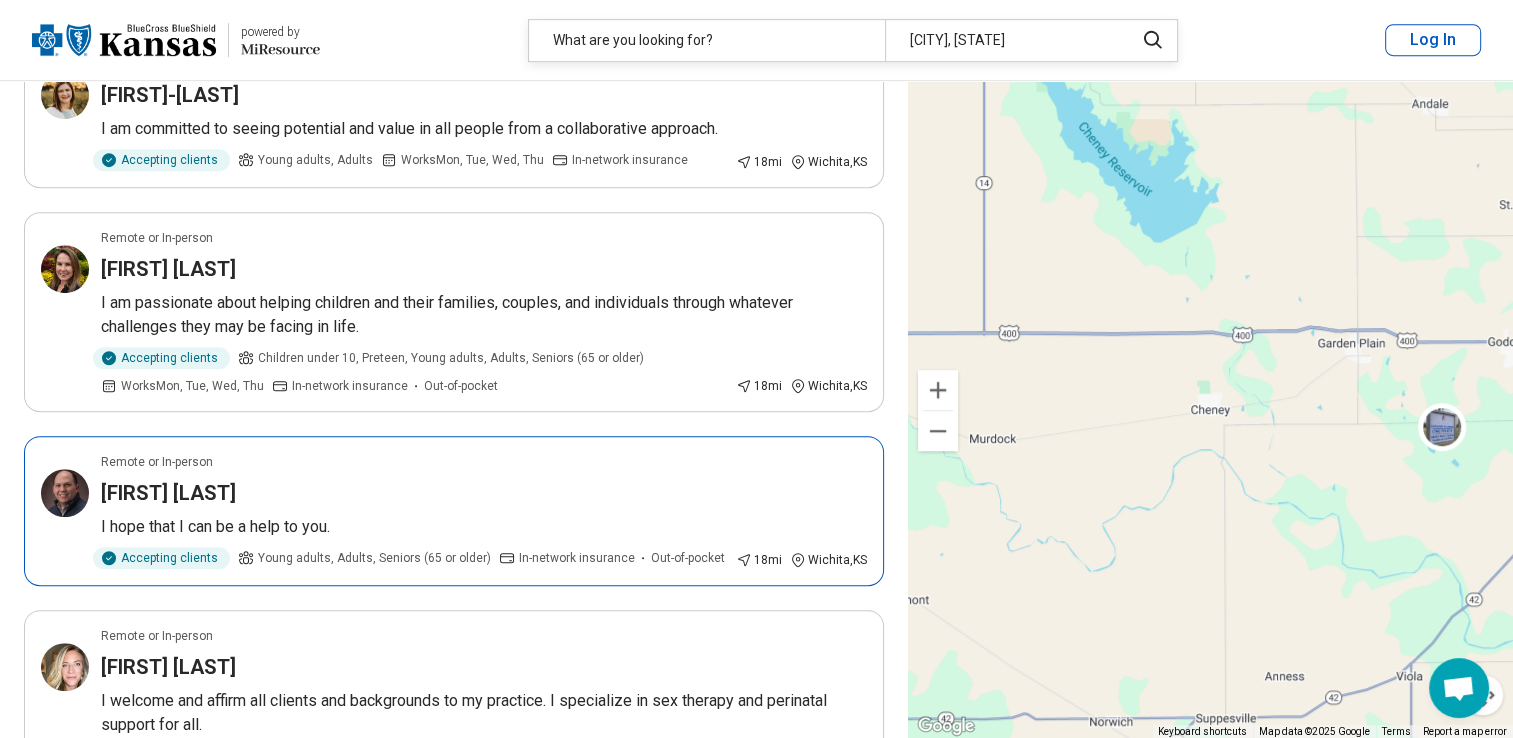 click on "[FIRST] [LAST]" at bounding box center [168, 493] 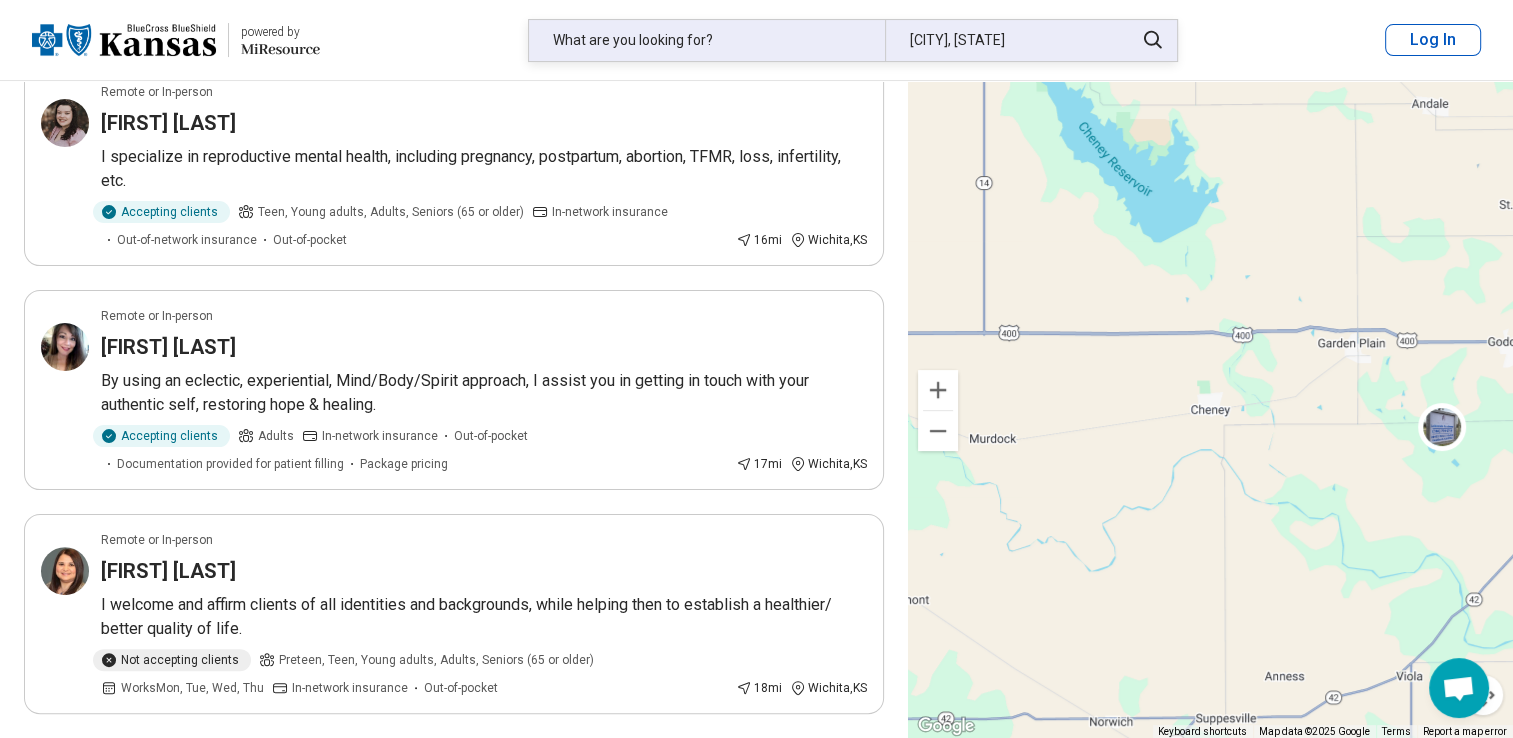 click on "What are you looking for?" at bounding box center (707, 40) 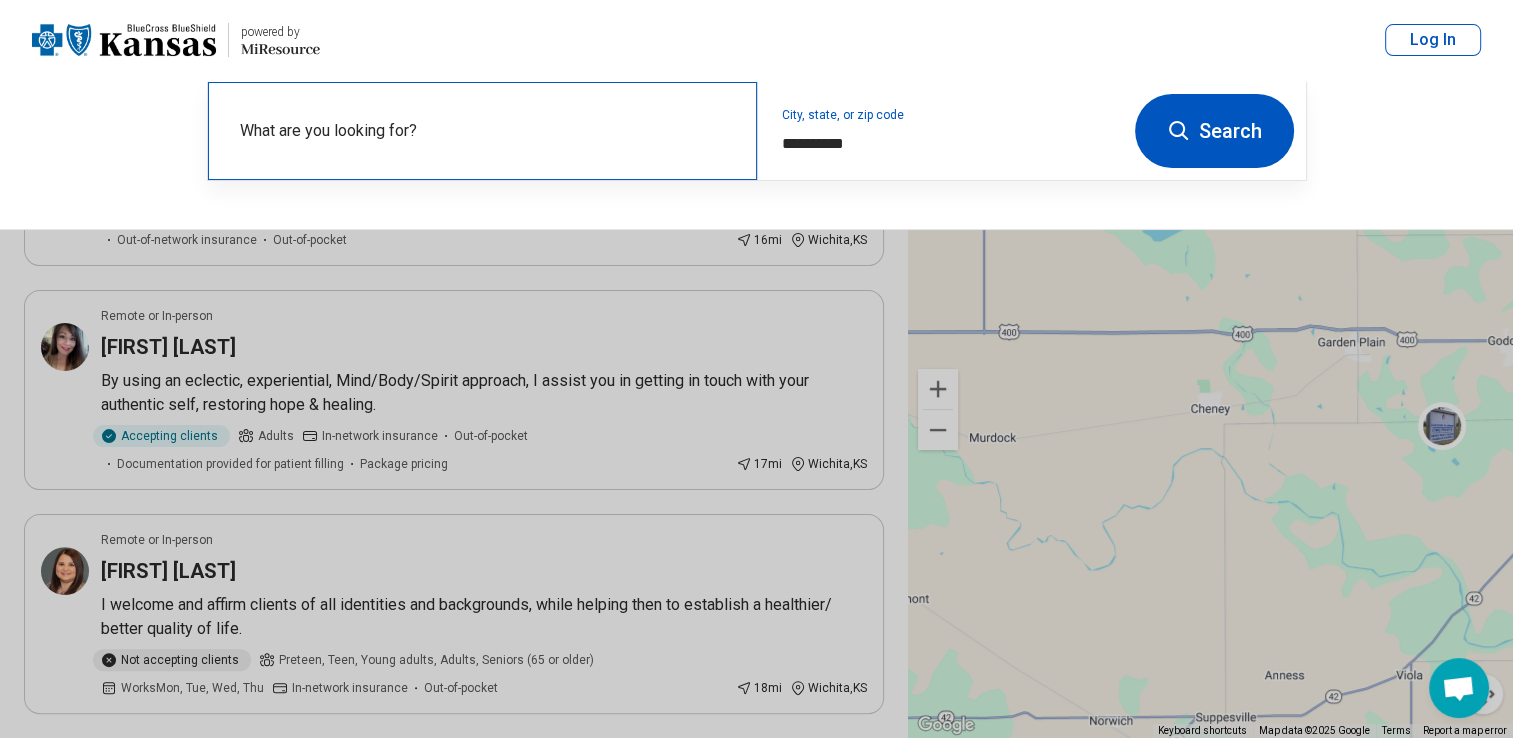 click on "What are you looking for?" at bounding box center (486, 131) 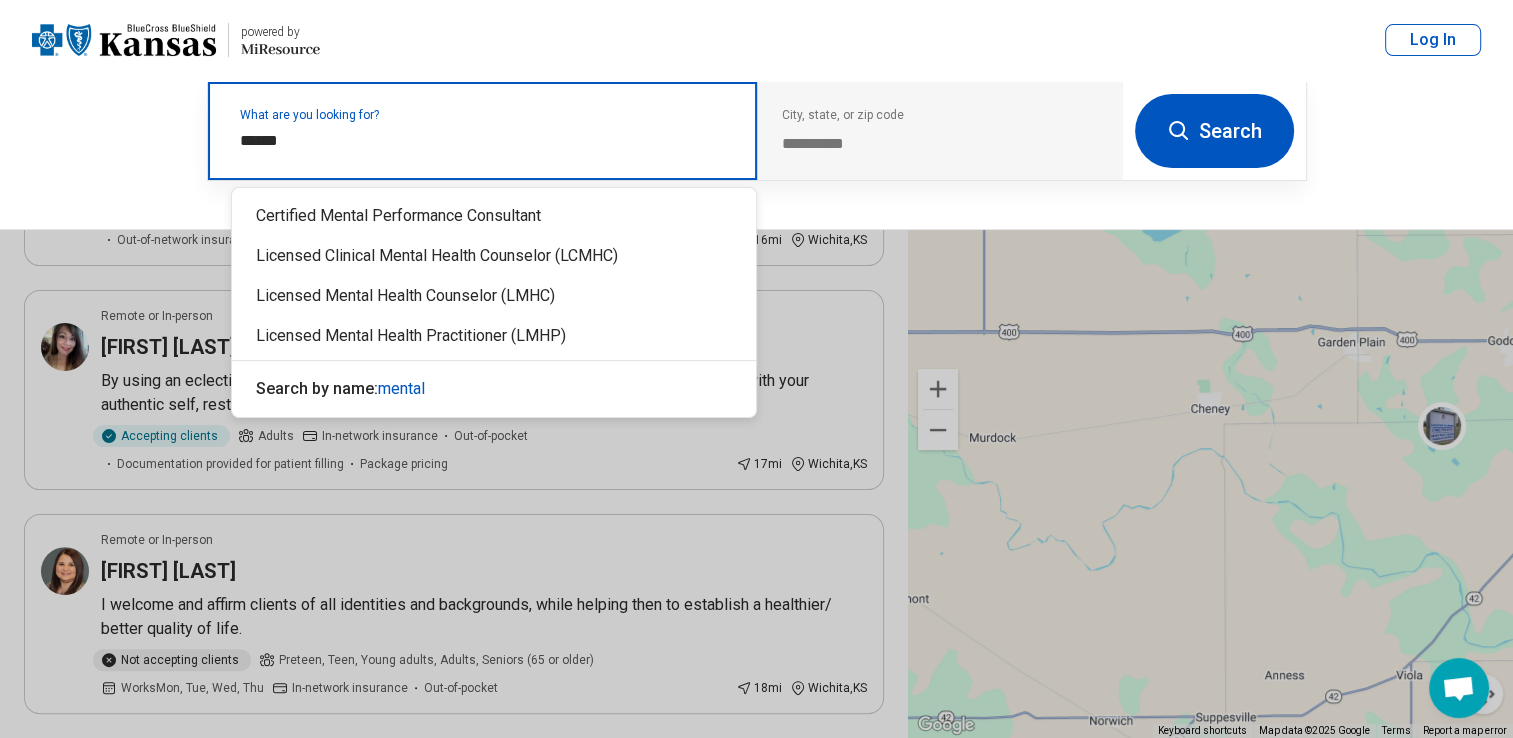 type on "******" 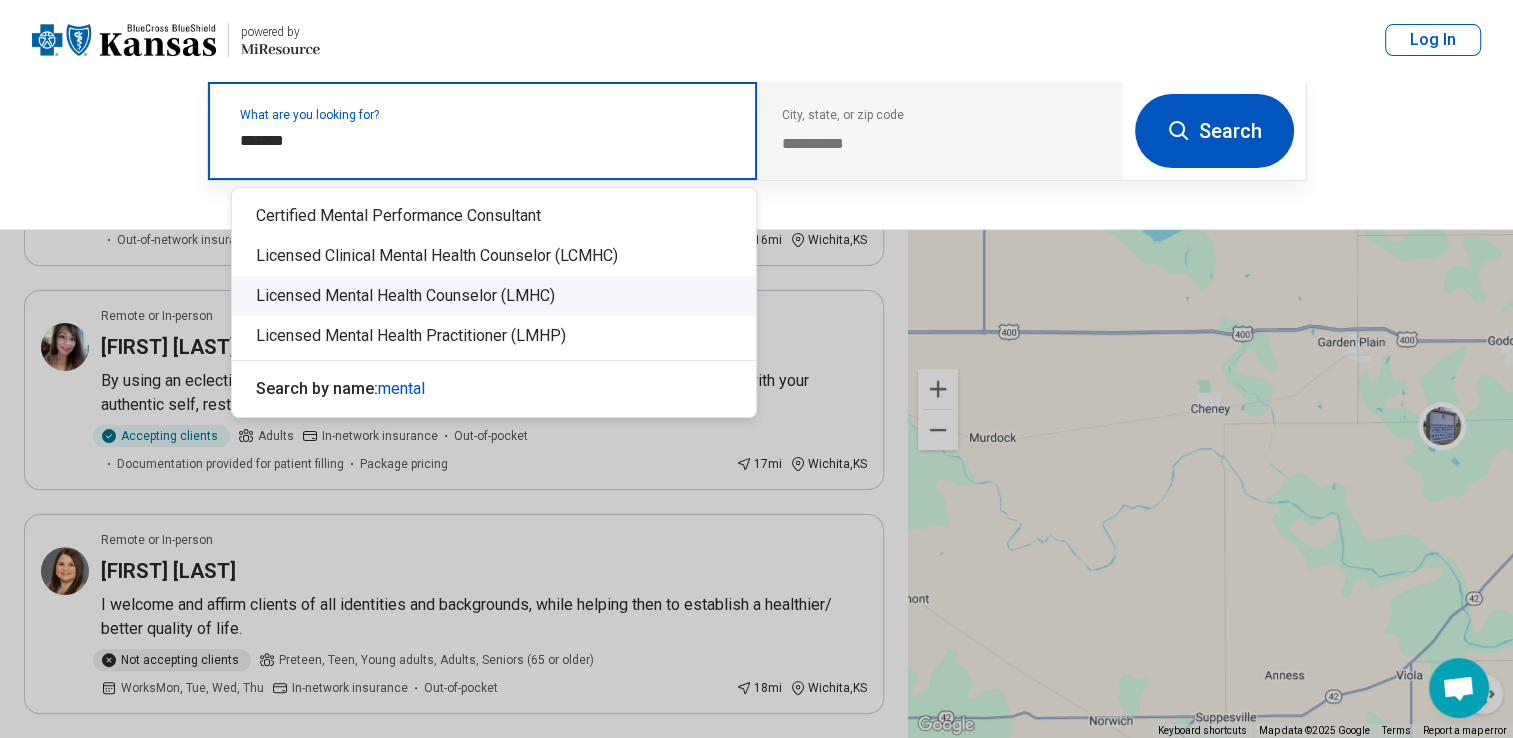 click on "Licensed Mental Health Counselor (LMHC)" at bounding box center [494, 296] 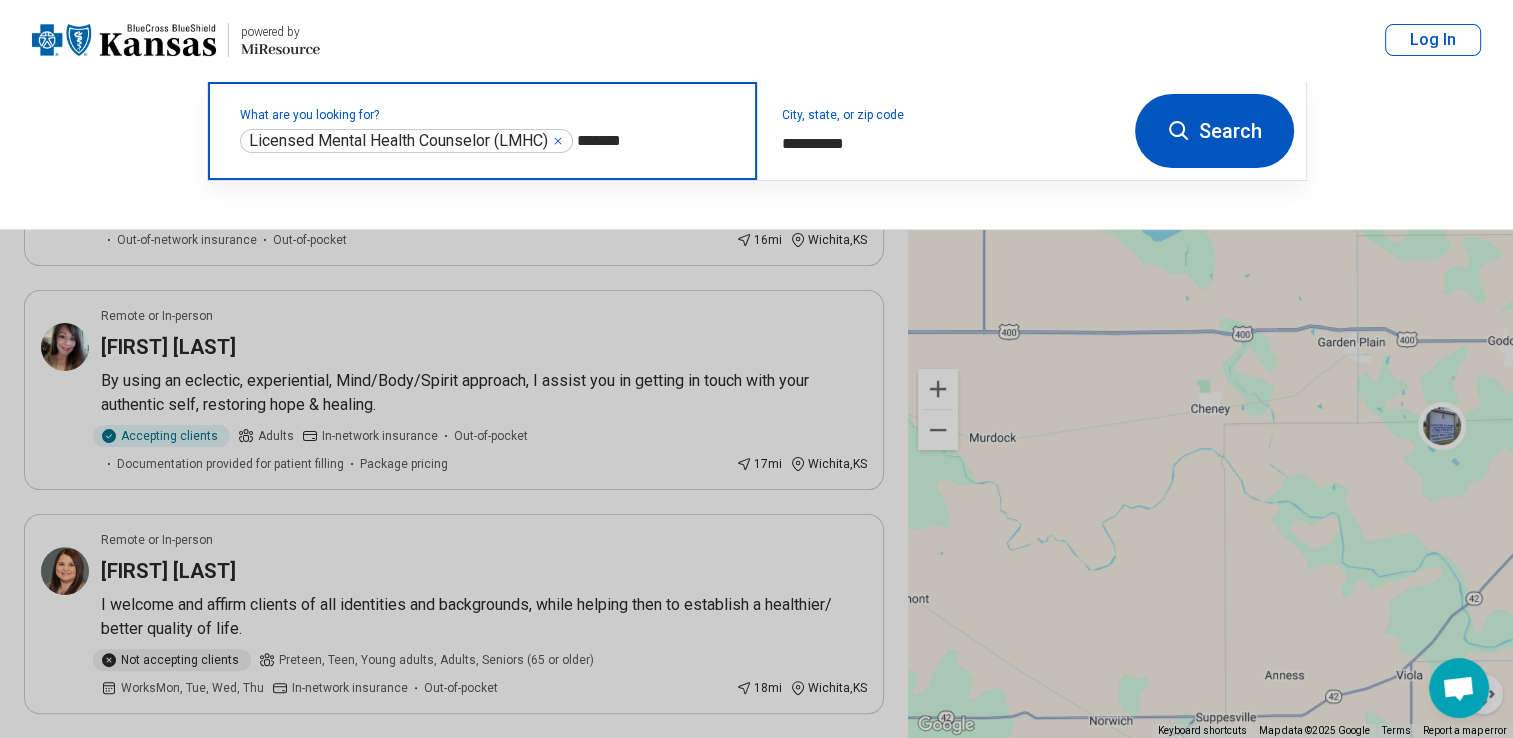 type 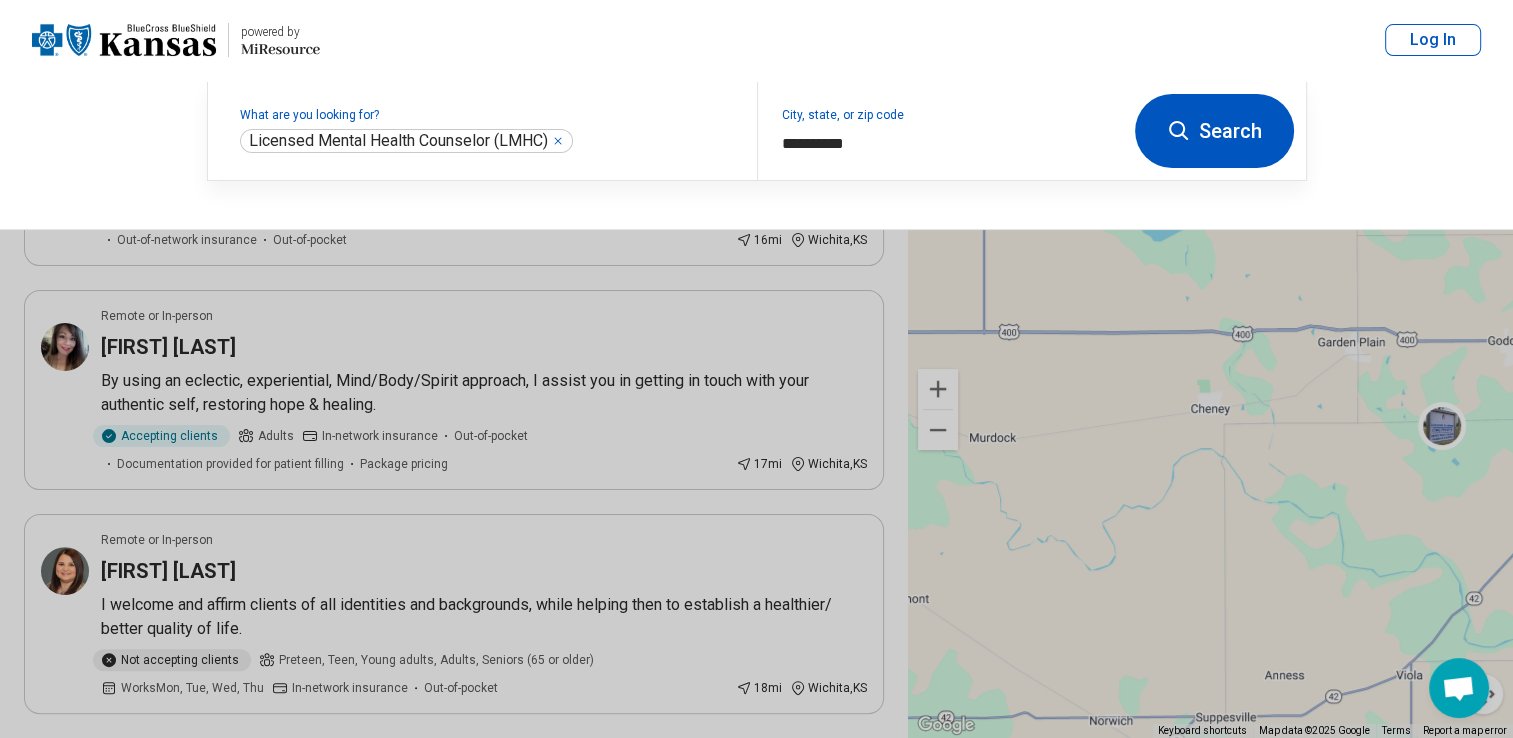 click on "Search" at bounding box center [1214, 131] 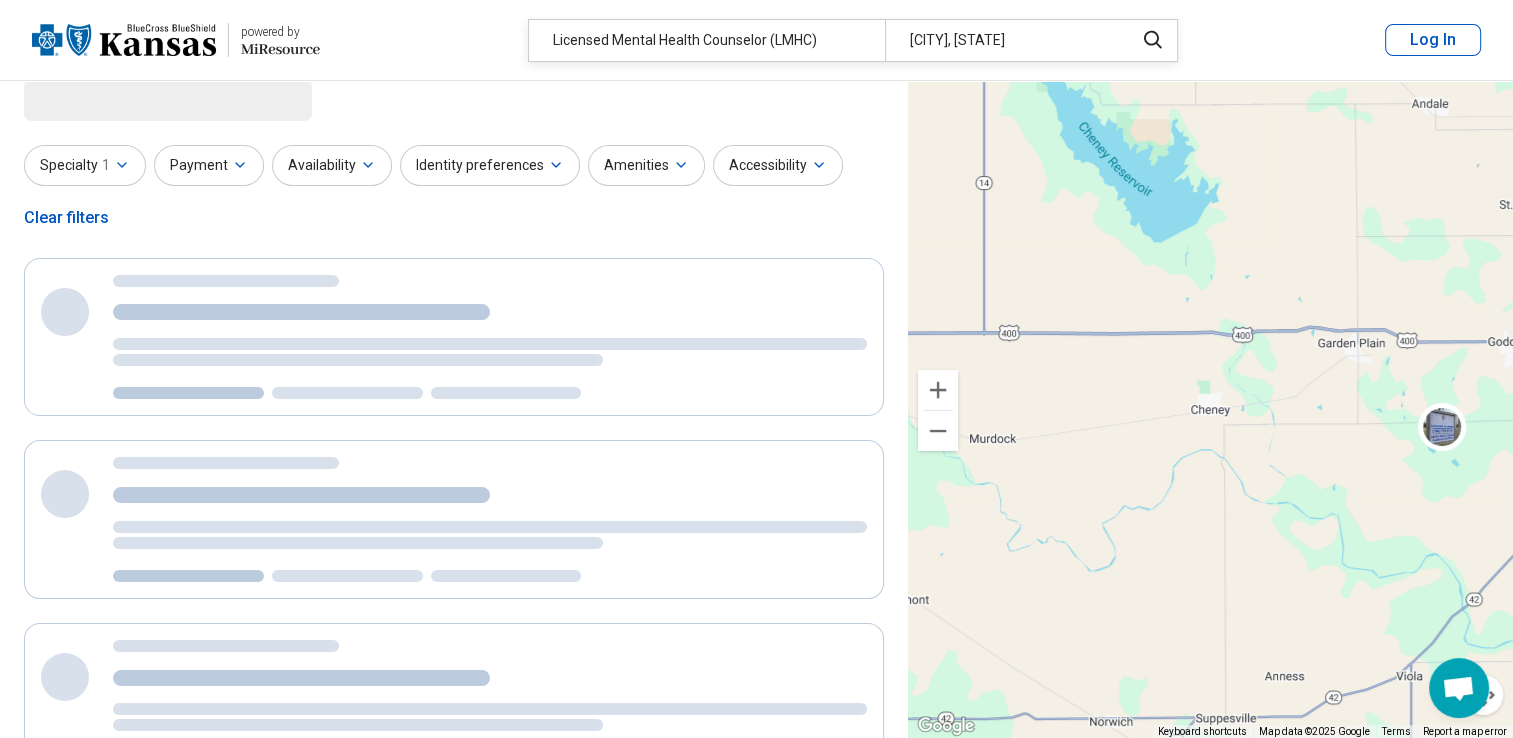 scroll, scrollTop: 0, scrollLeft: 0, axis: both 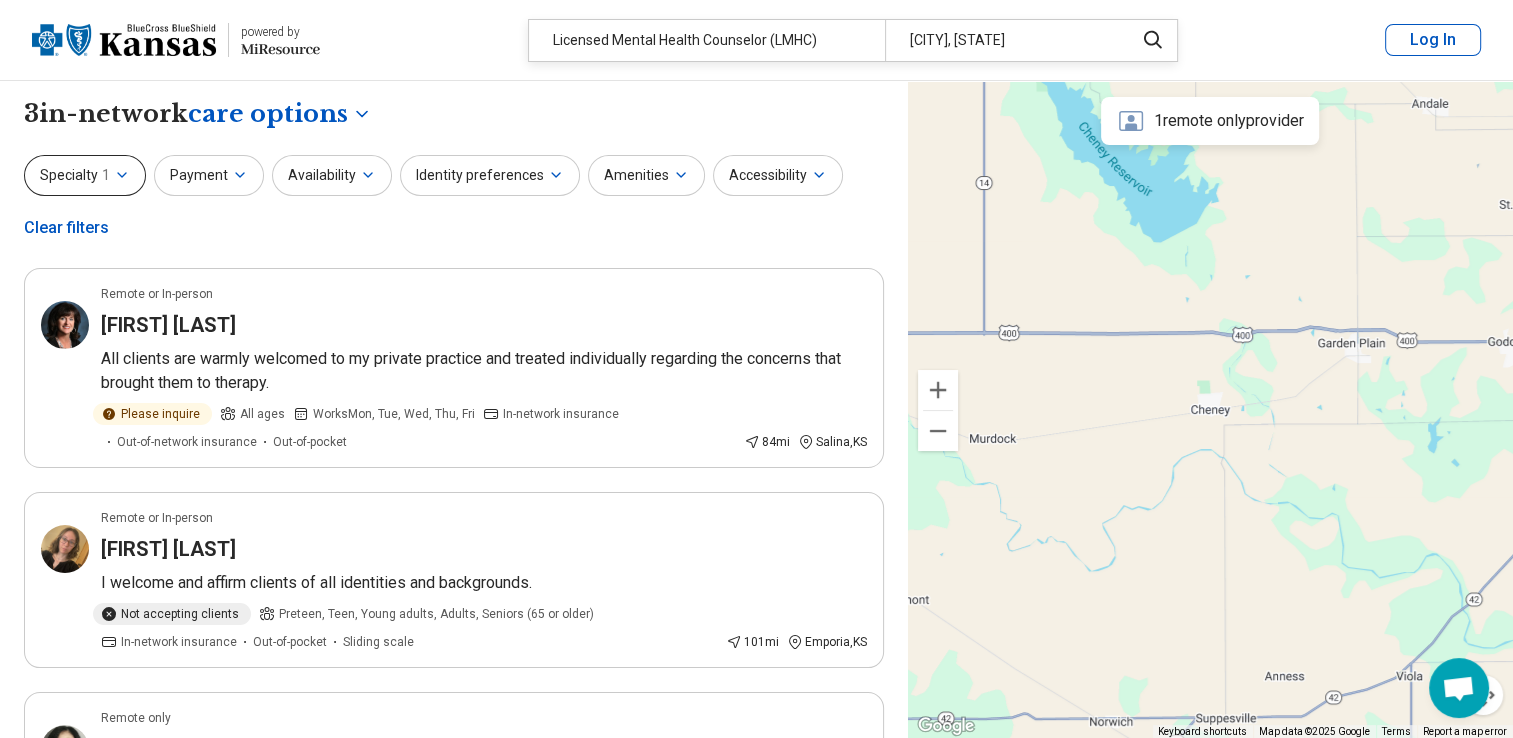 click 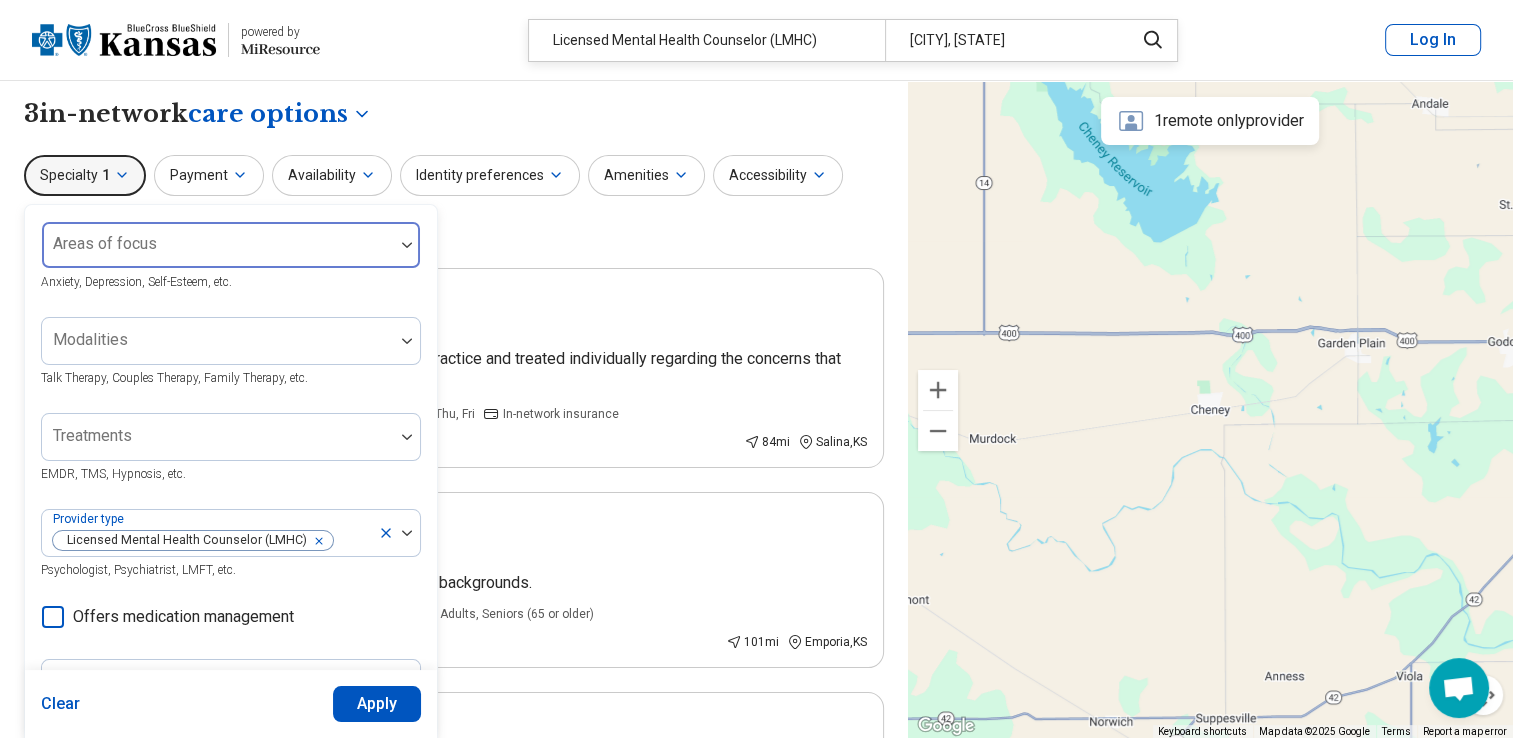 click on "Areas of focus" at bounding box center (231, 245) 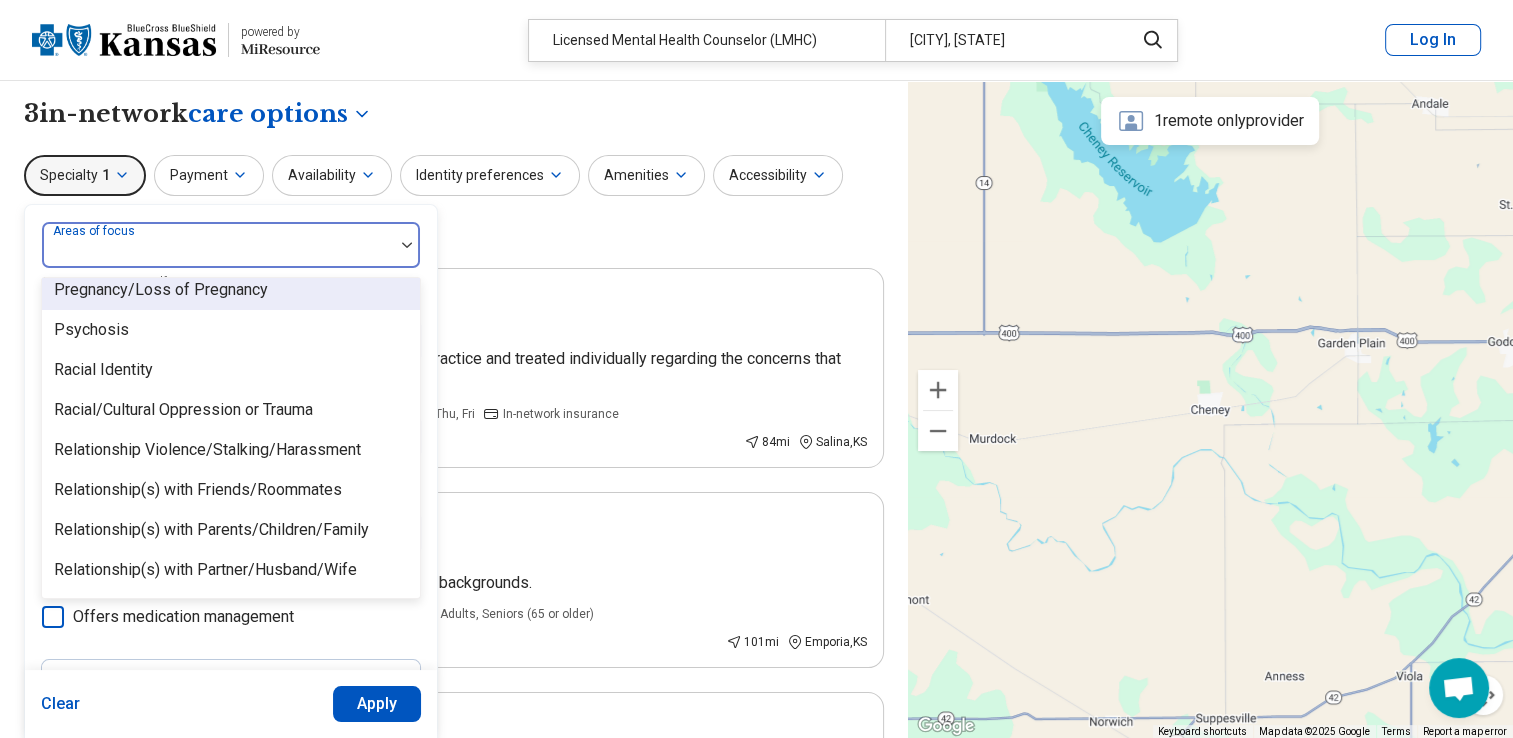 scroll, scrollTop: 3000, scrollLeft: 0, axis: vertical 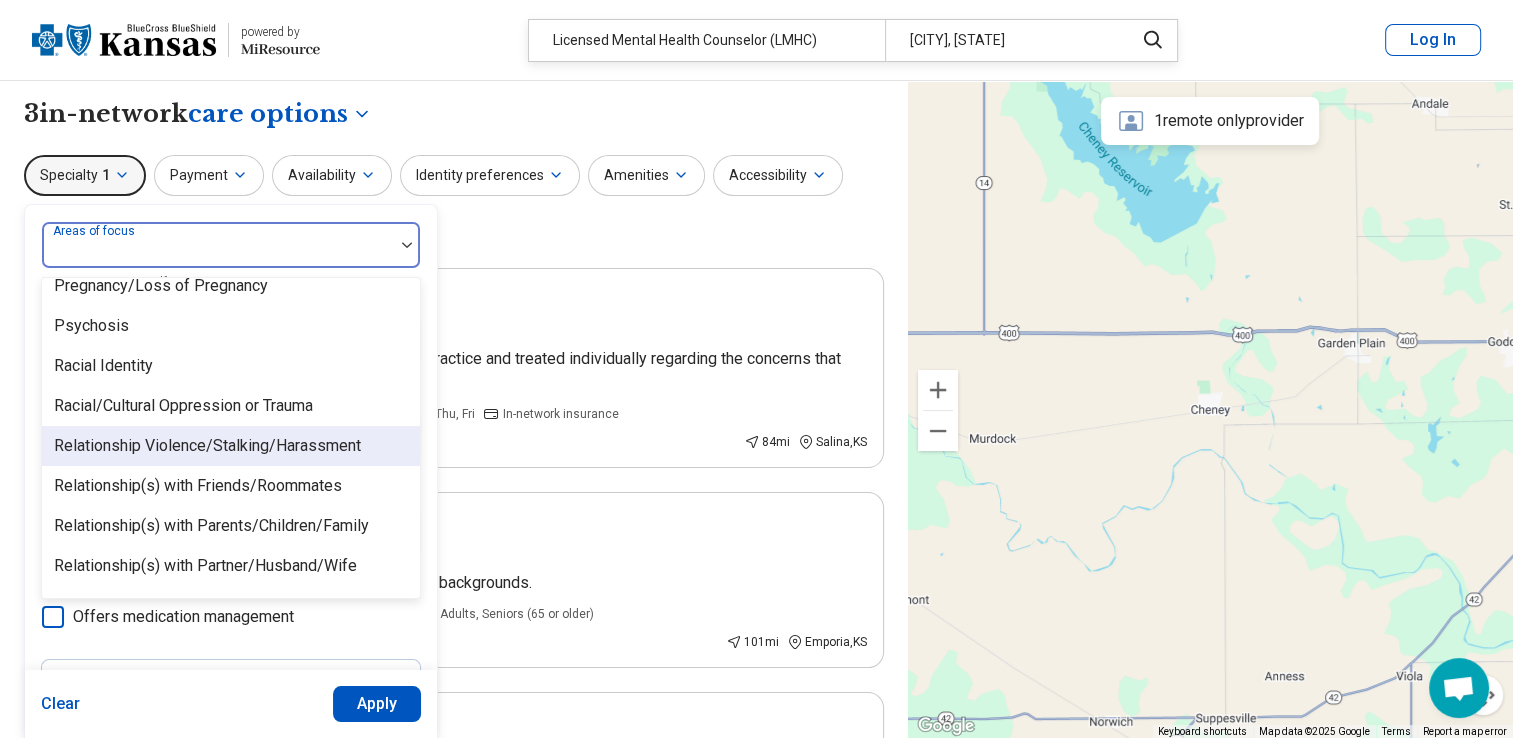 click on "Relationship Violence/Stalking/Harassment" at bounding box center [231, 446] 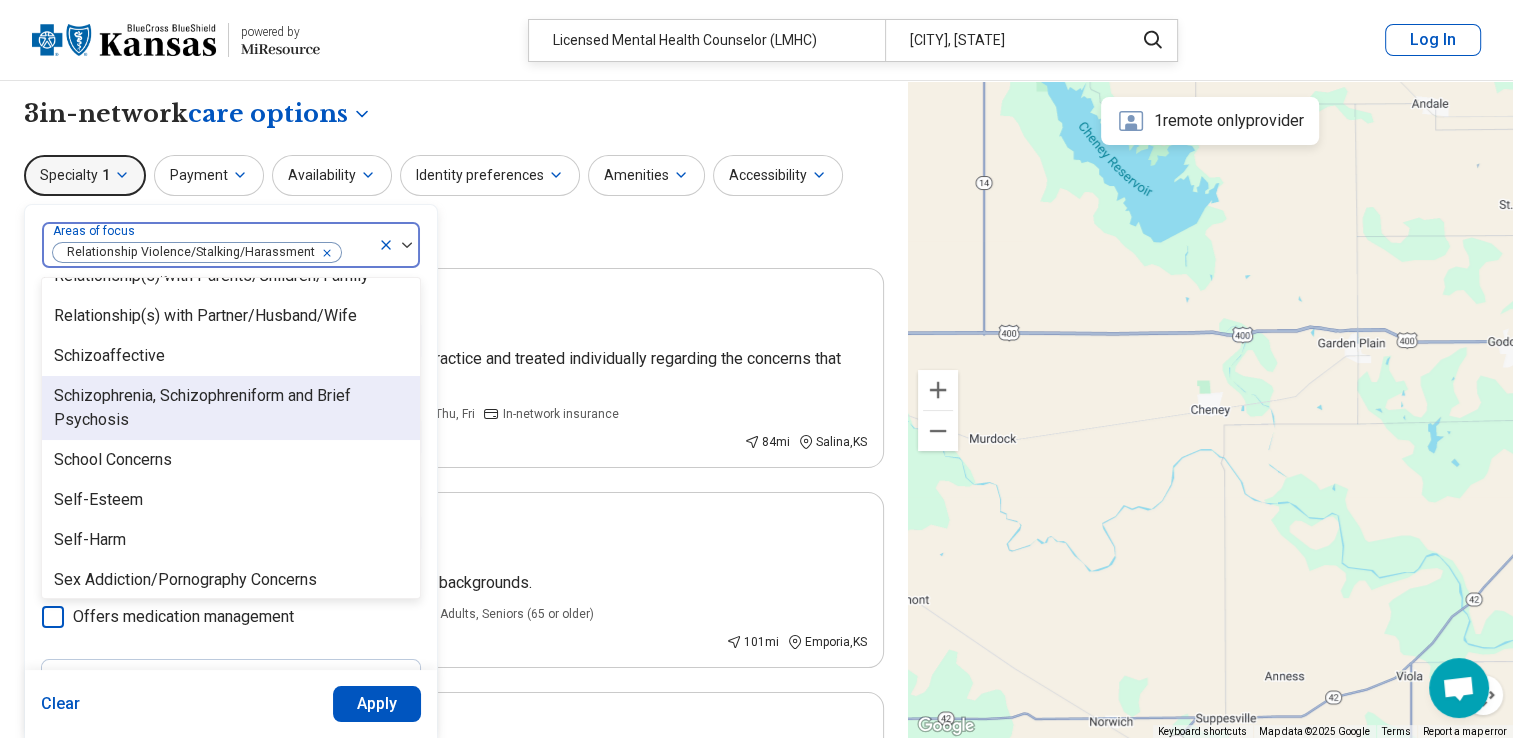 scroll, scrollTop: 3300, scrollLeft: 0, axis: vertical 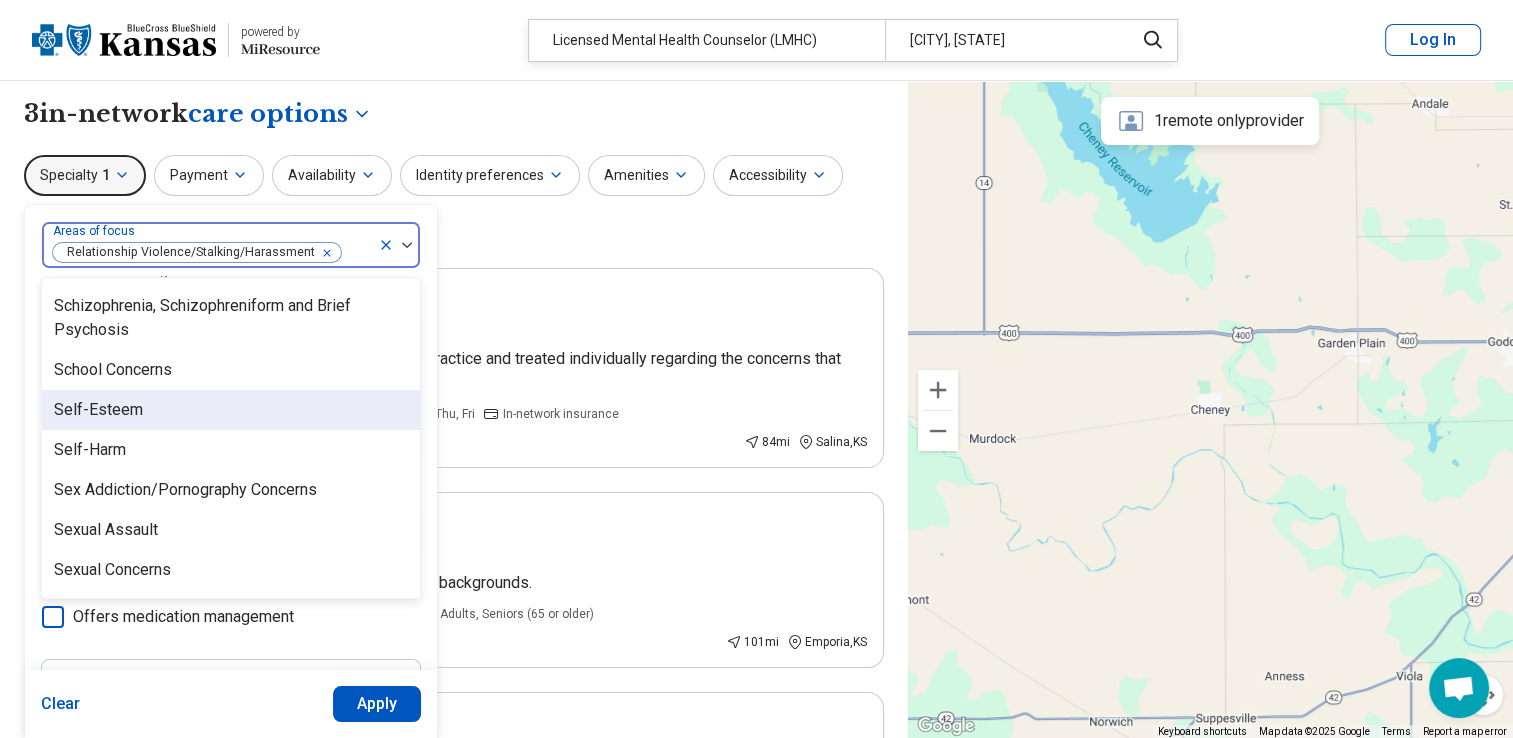 click on "Self-Esteem" at bounding box center (98, 410) 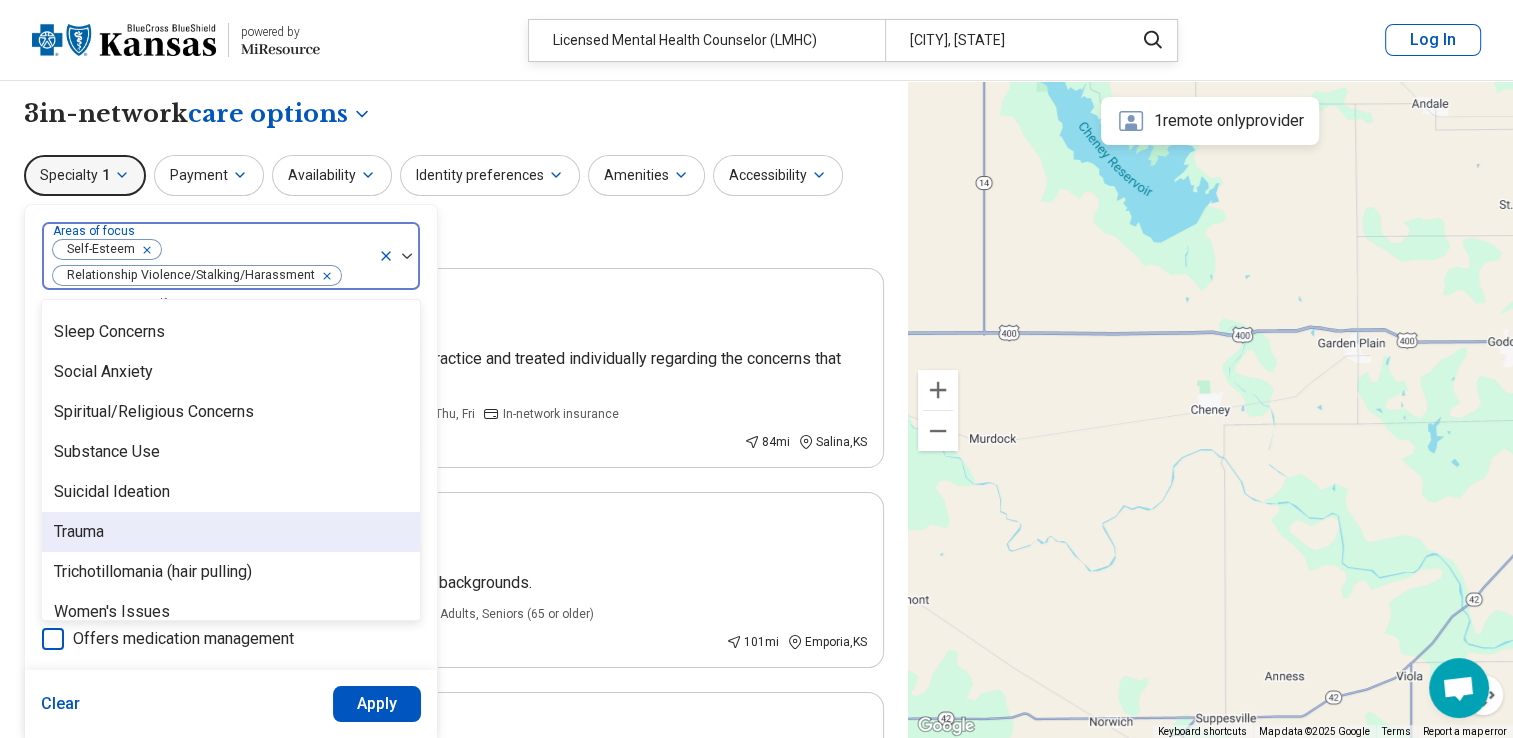 scroll, scrollTop: 3656, scrollLeft: 0, axis: vertical 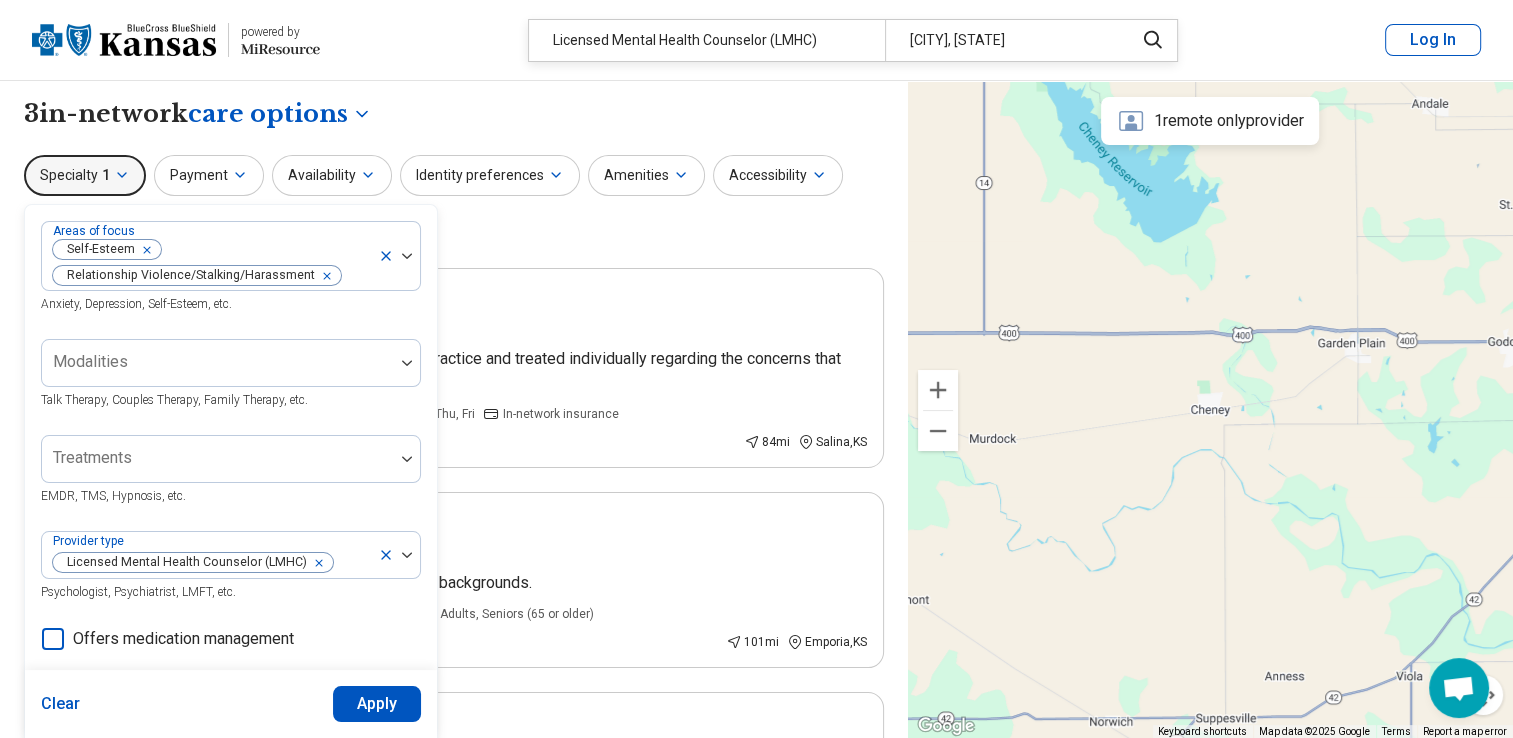 click on "Apply" at bounding box center (377, 704) 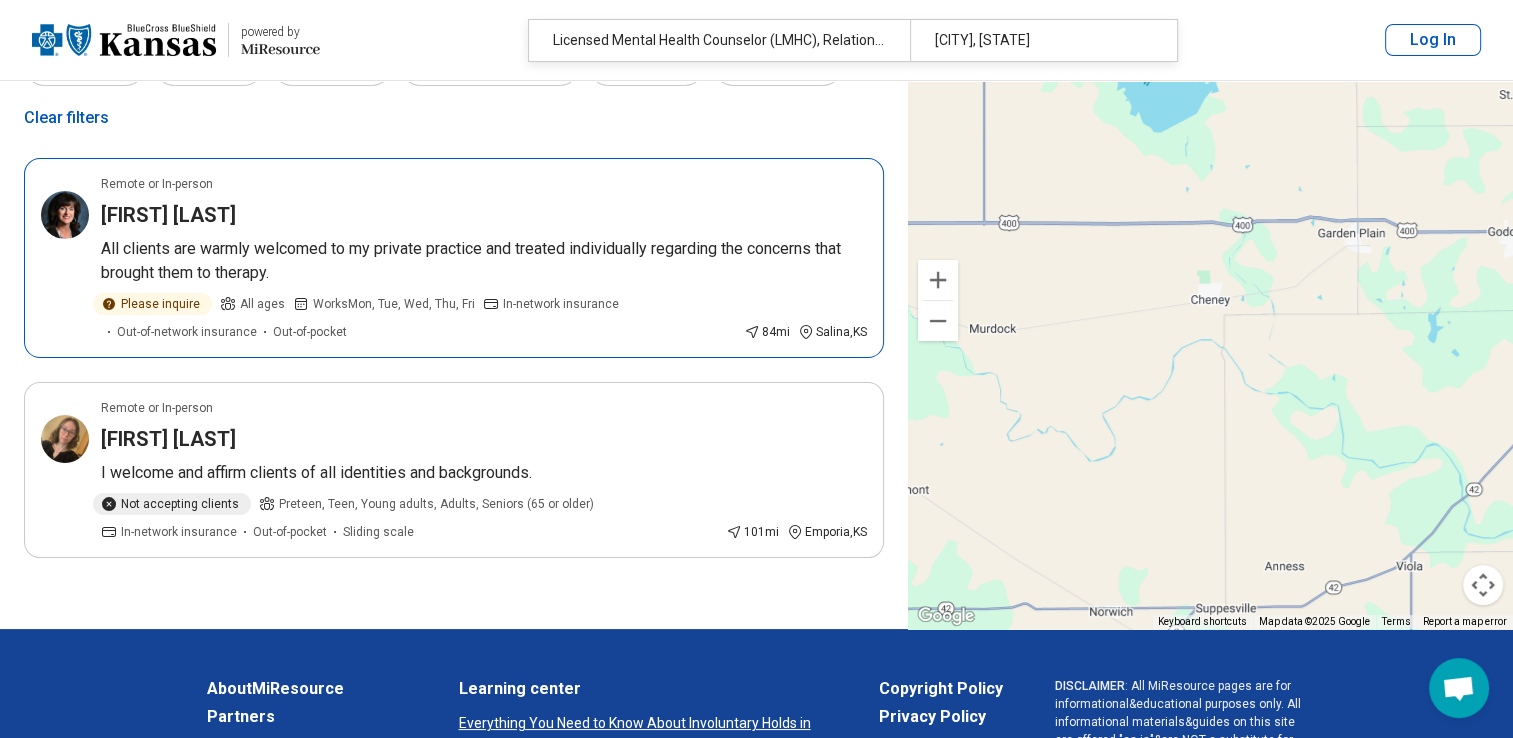 scroll, scrollTop: 100, scrollLeft: 0, axis: vertical 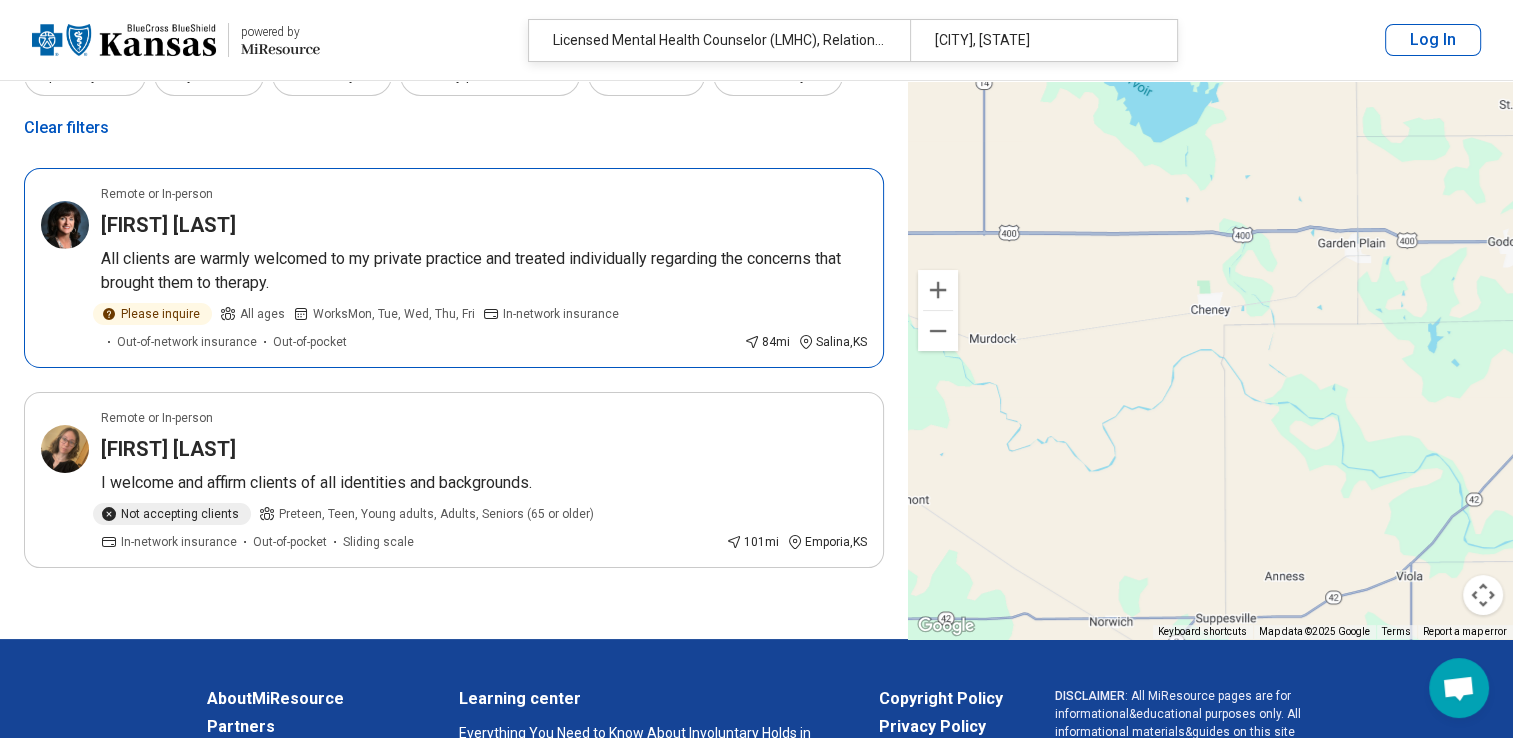 click on "[FIRST] [LAST]" at bounding box center [168, 225] 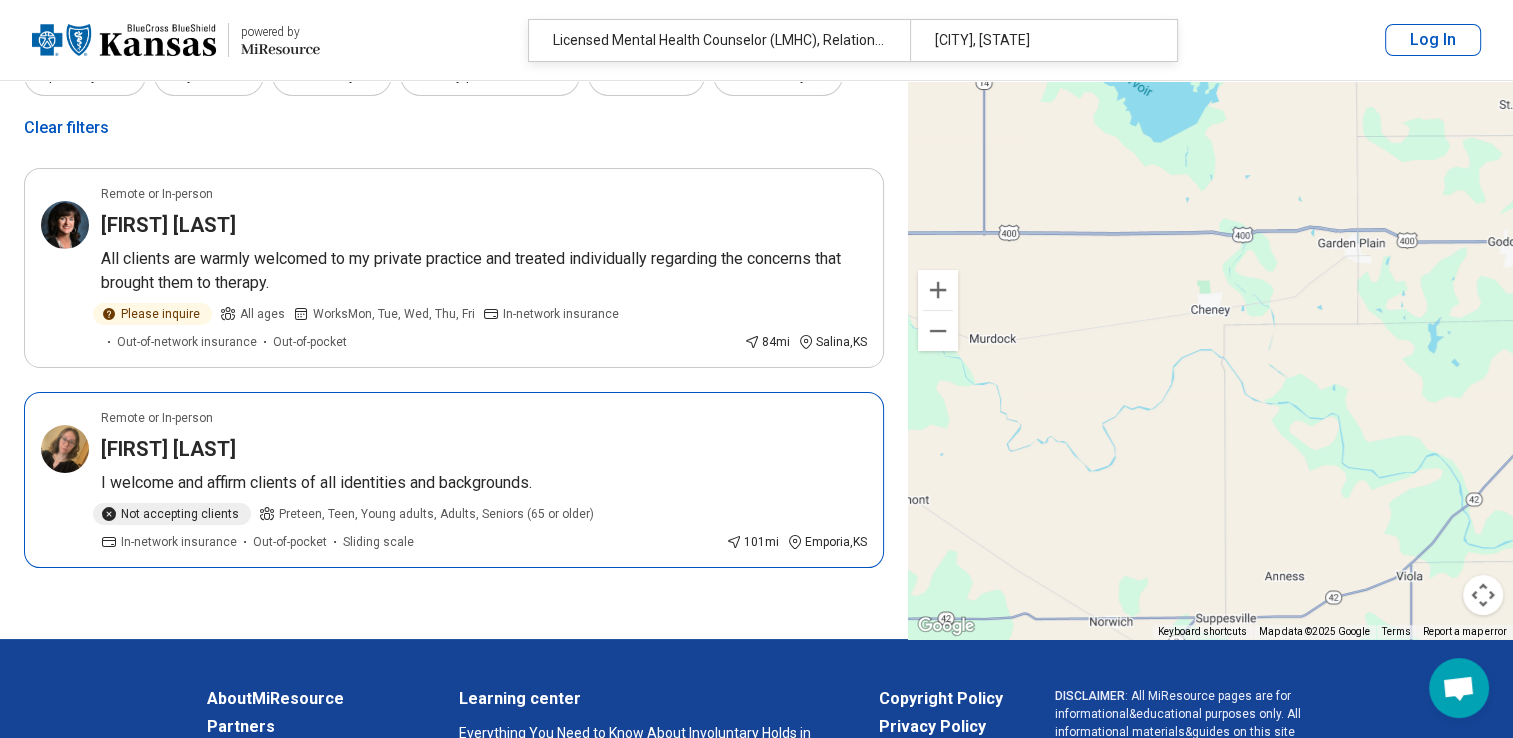 click on "[FIRST] [LAST]" at bounding box center [168, 449] 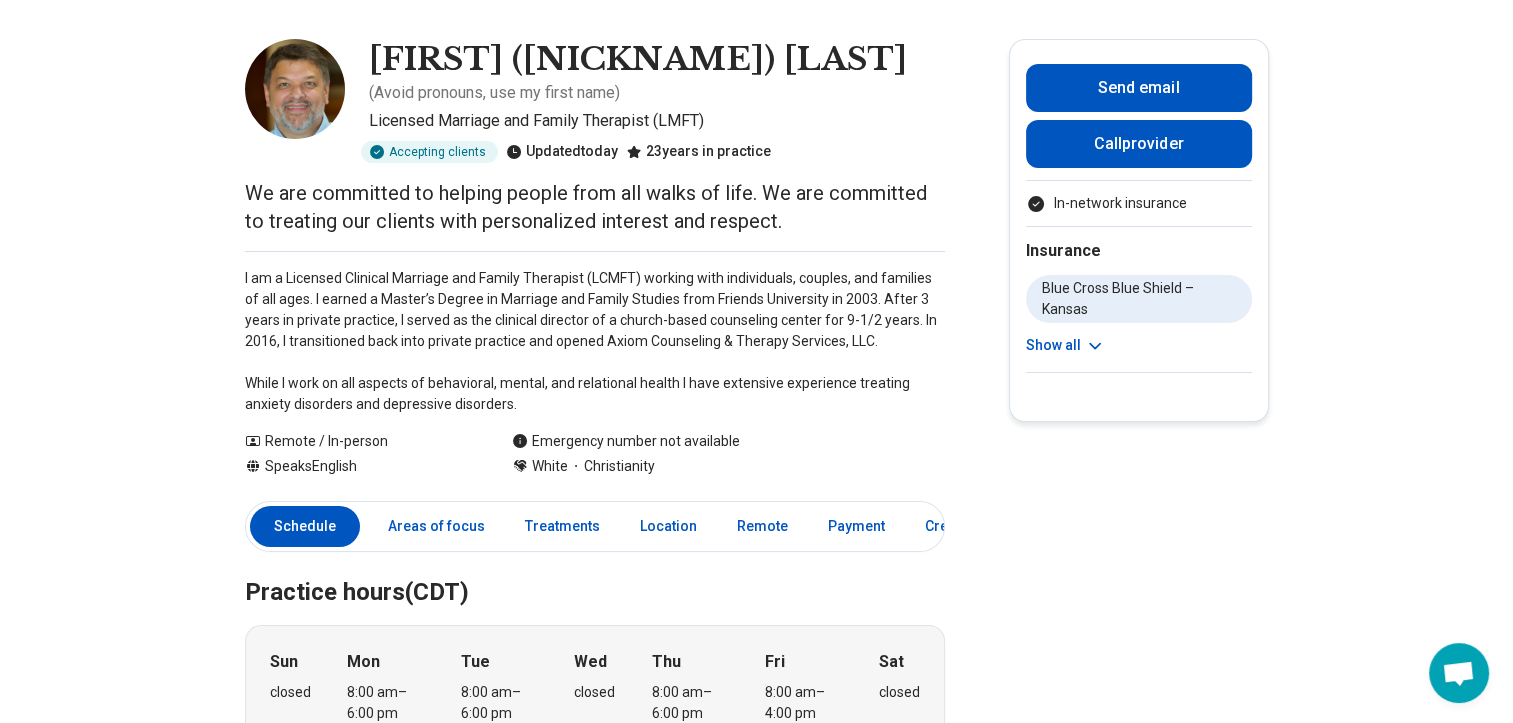 scroll, scrollTop: 0, scrollLeft: 0, axis: both 